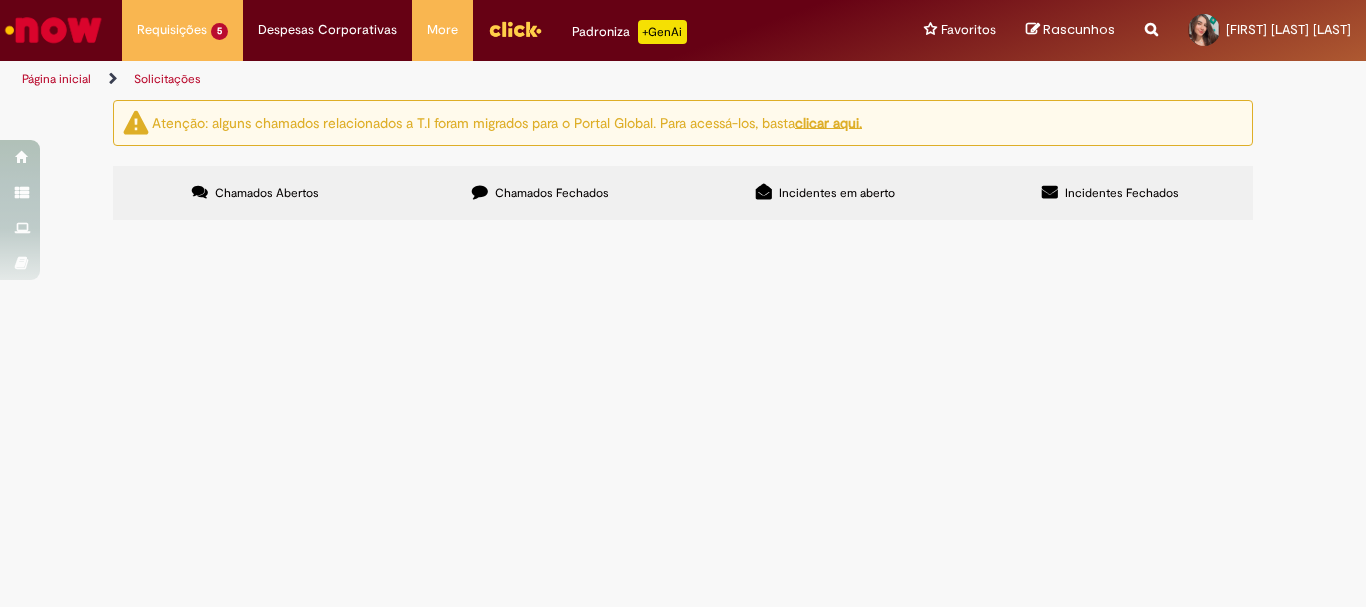 scroll, scrollTop: 0, scrollLeft: 0, axis: both 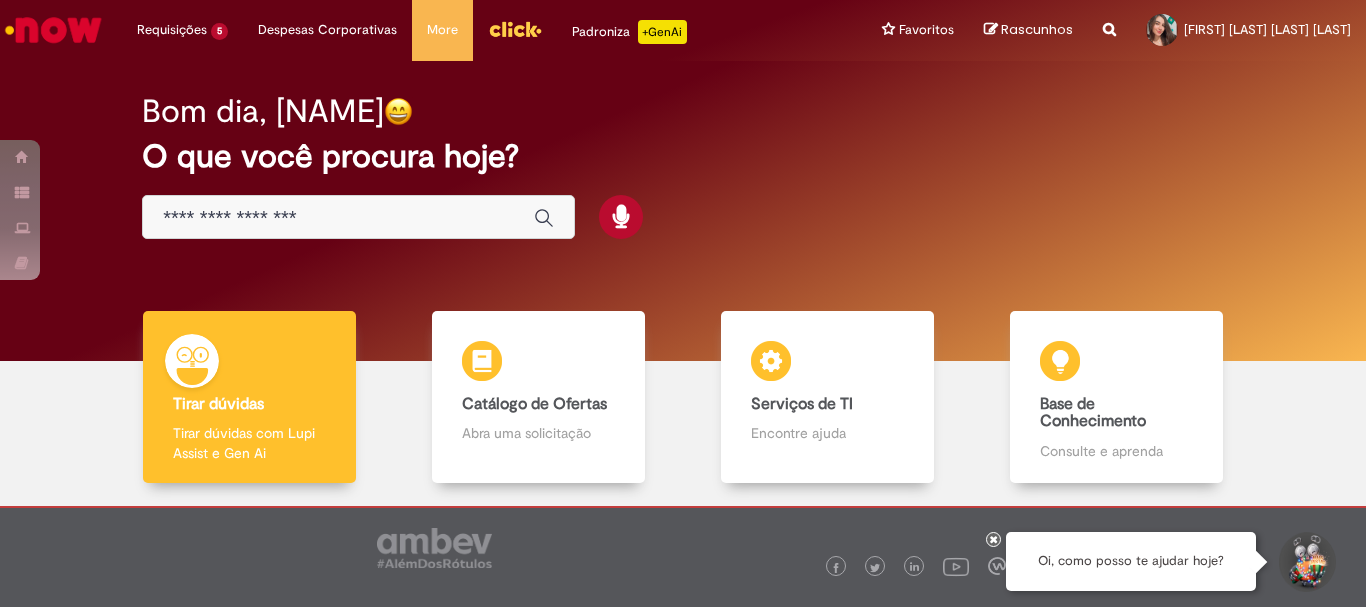 click at bounding box center [358, 217] 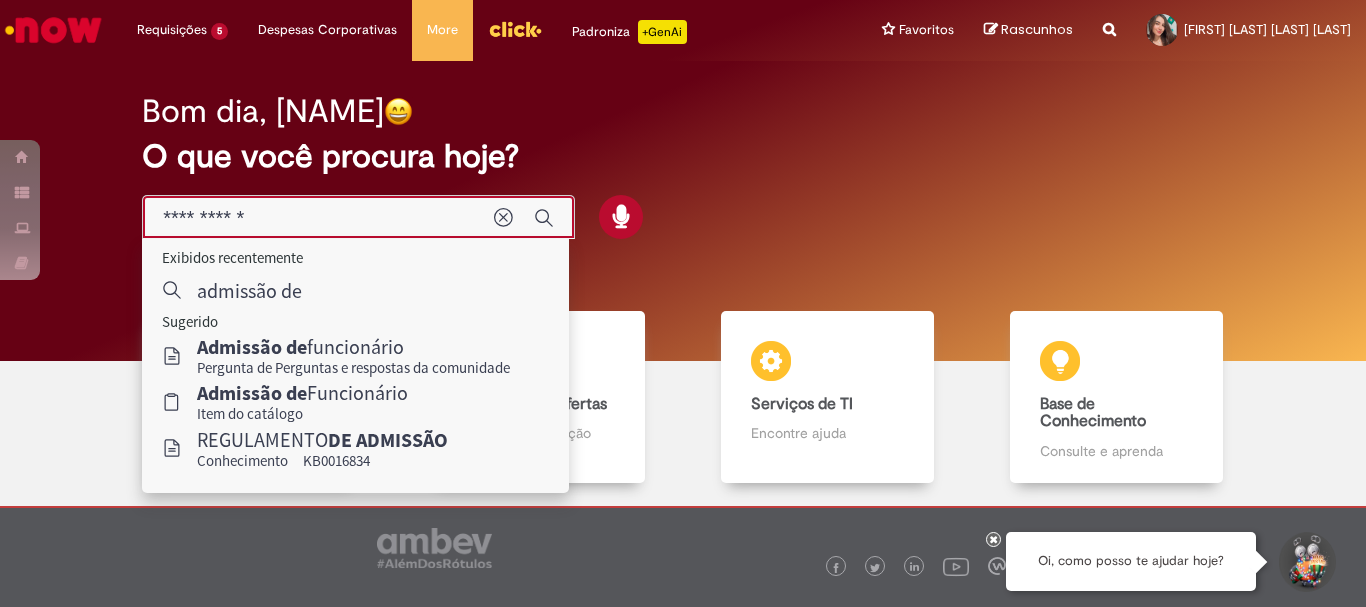 type on "**********" 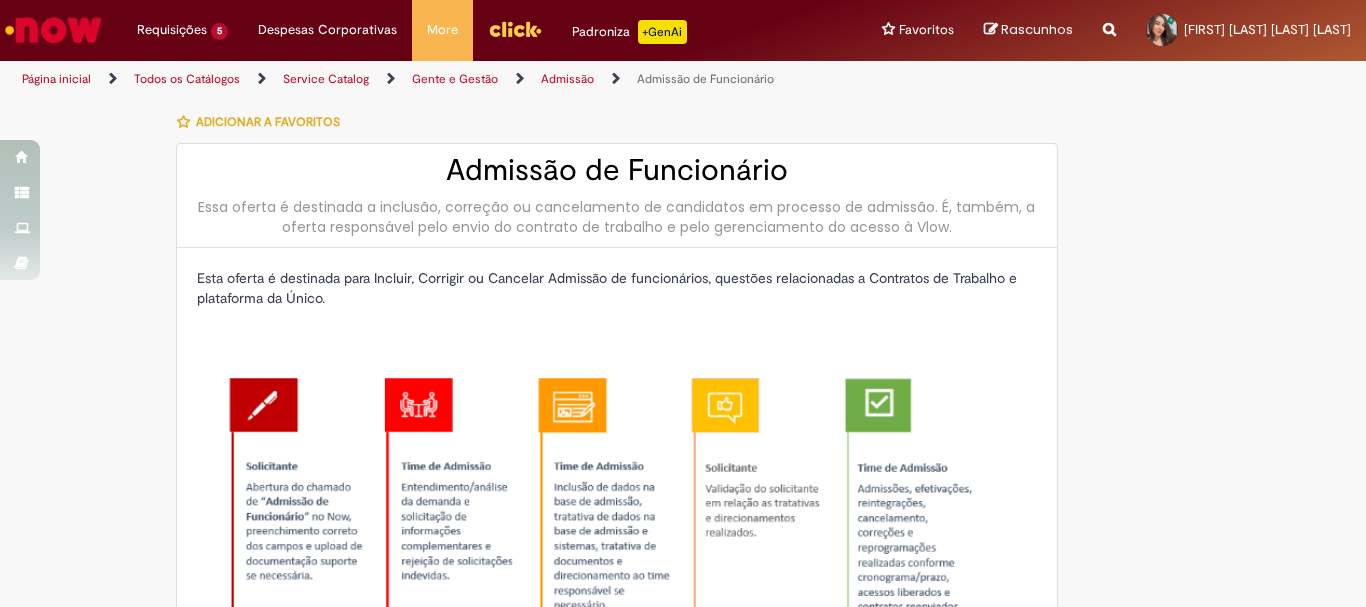 type on "********" 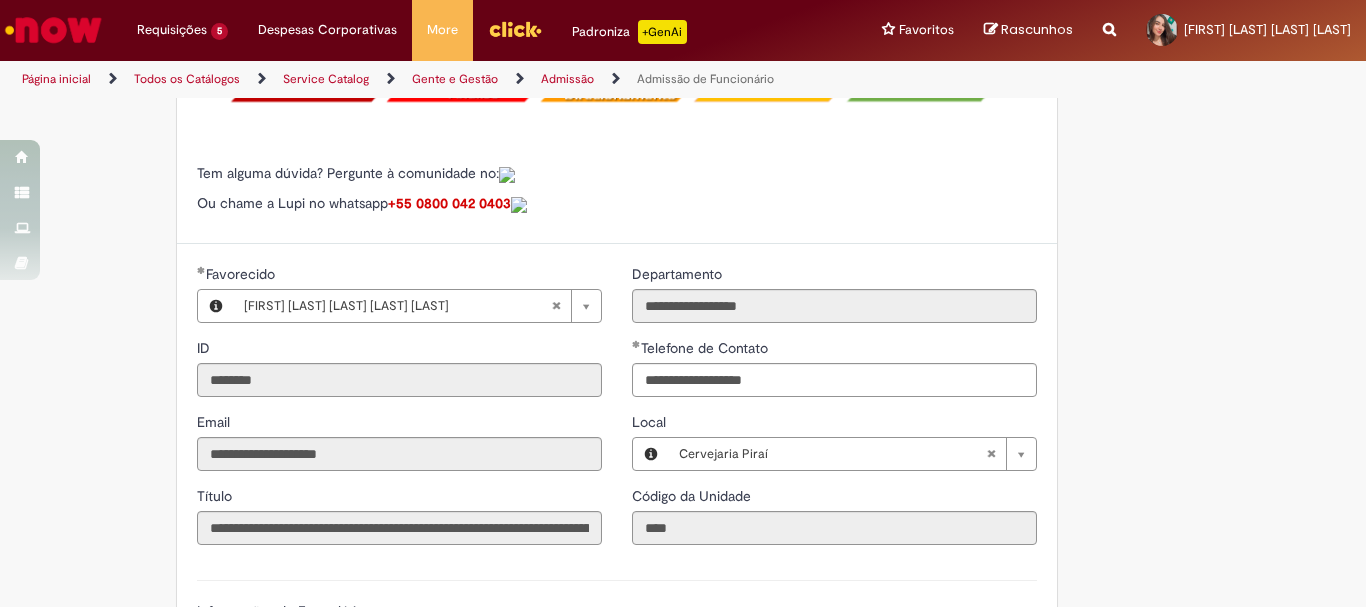 scroll, scrollTop: 700, scrollLeft: 0, axis: vertical 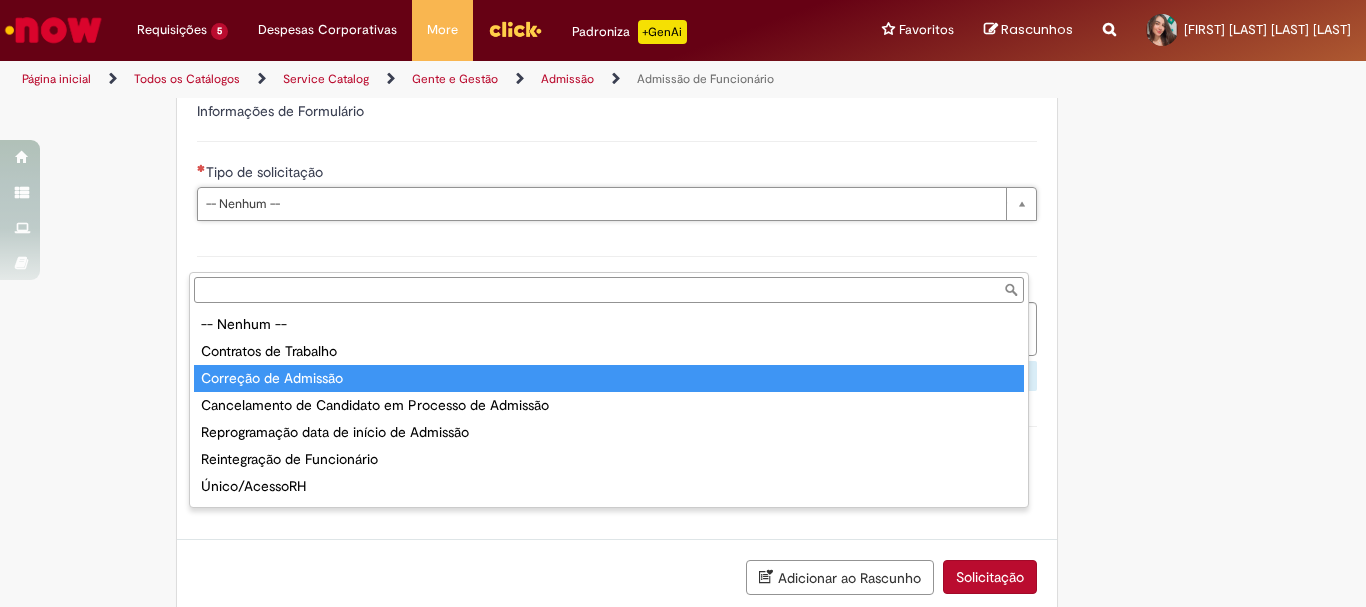 type on "**********" 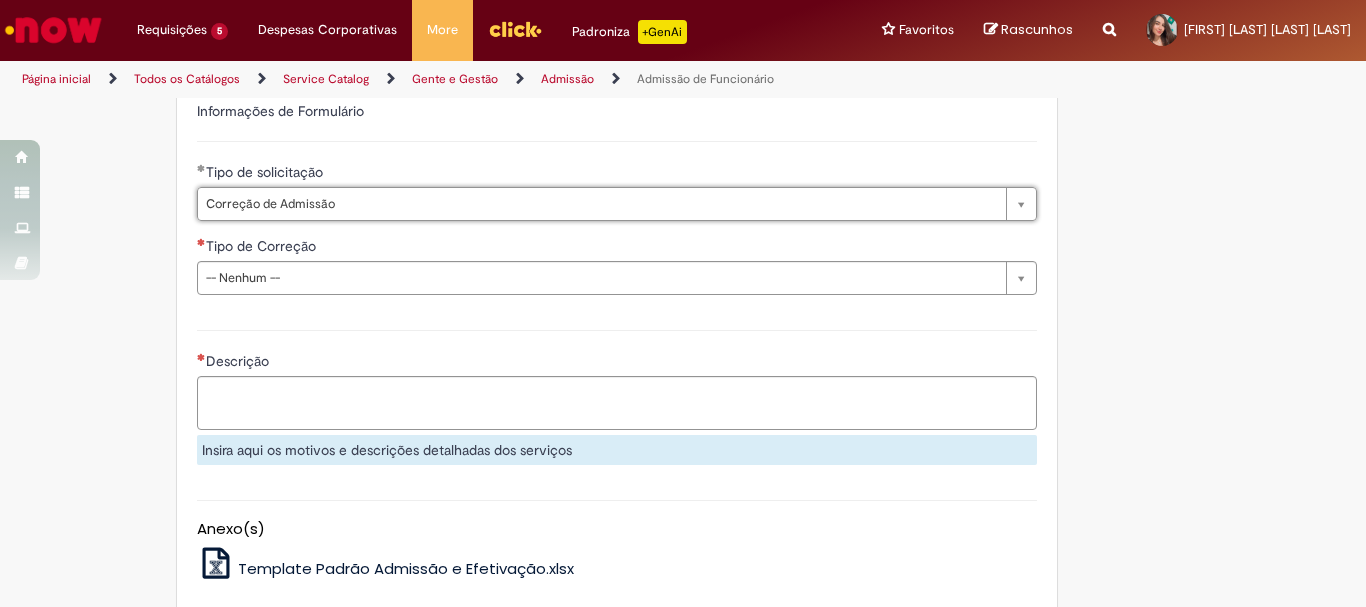 scroll, scrollTop: 1200, scrollLeft: 0, axis: vertical 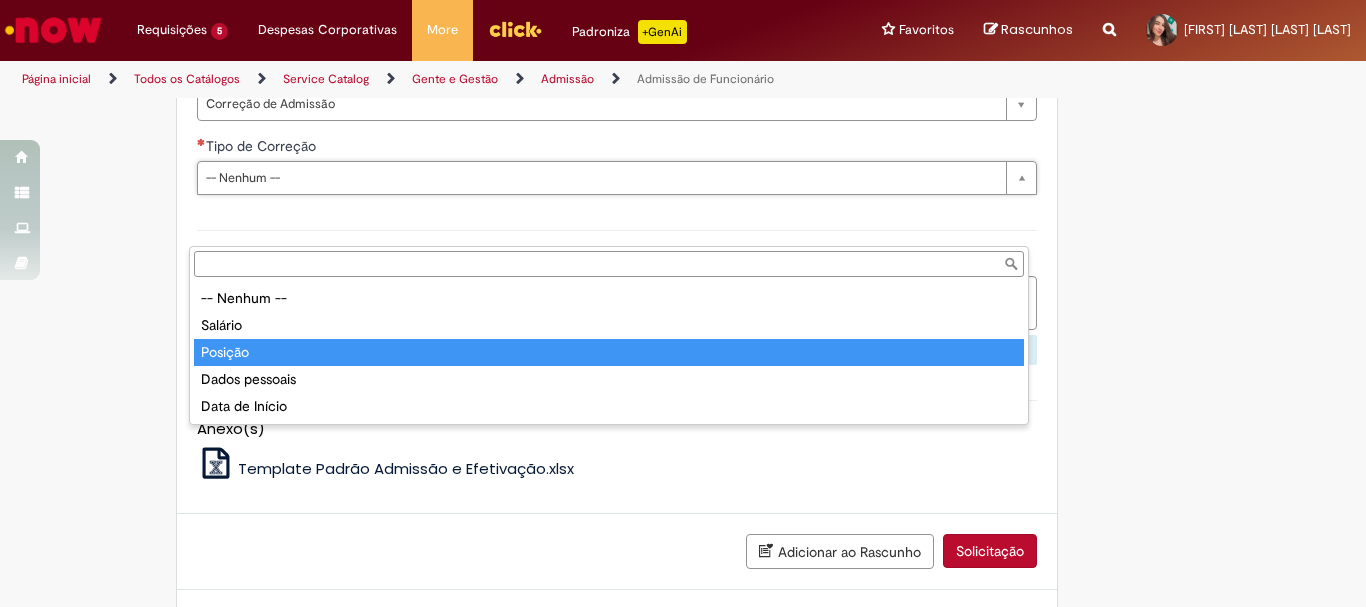 type on "*******" 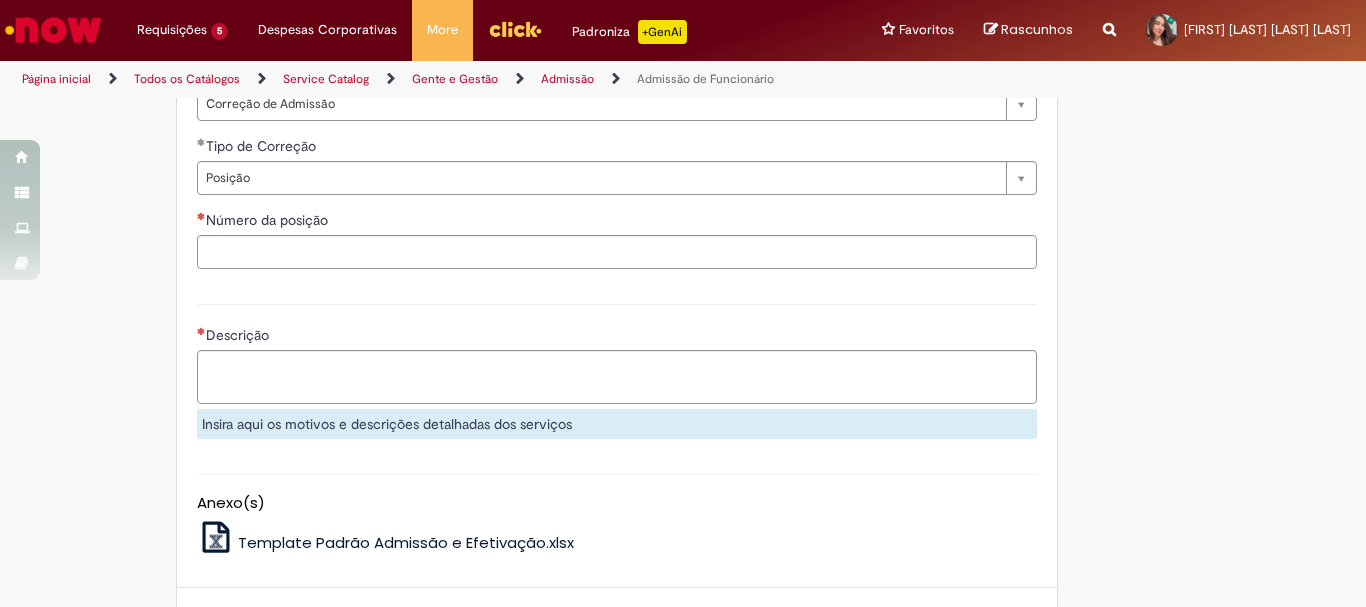 click on "Tire dúvidas com LupiAssist    +GenAI
Oi! Eu sou LupiAssist, uma Inteligência Artificial Generativa em constante aprendizado   Meu conteúdo é monitorado para trazer uma melhor experiência
Dúvidas comuns:
Só mais um instante, estou consultando nossas bases de conhecimento  e escrevendo a melhor resposta pra você!
Title
Lorem ipsum dolor sit amet    Fazer uma nova pergunta
Gerei esta resposta utilizando IA Generativa em conjunto com os nossos padrões. Em caso de divergência, os documentos oficiais prevalecerão.
Saiba mais em:
Ou ligue para:
E aí, te ajudei?
Sim, obrigado!" at bounding box center (683, -163) 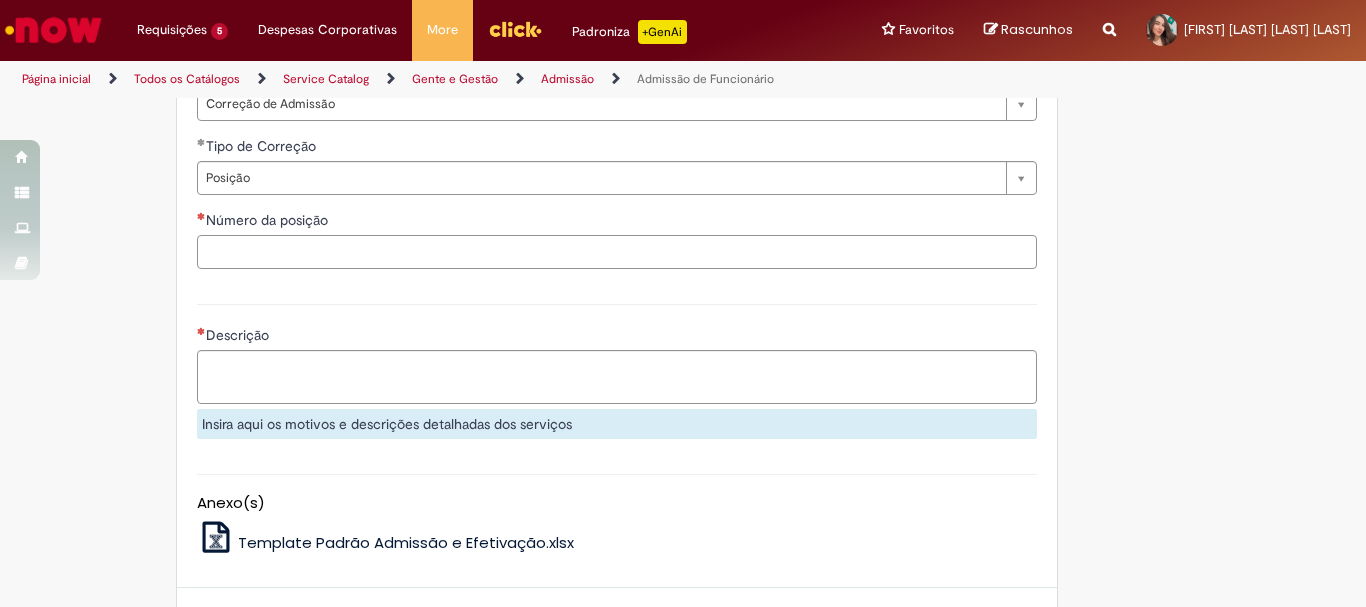 click on "Número da posição" at bounding box center (617, 252) 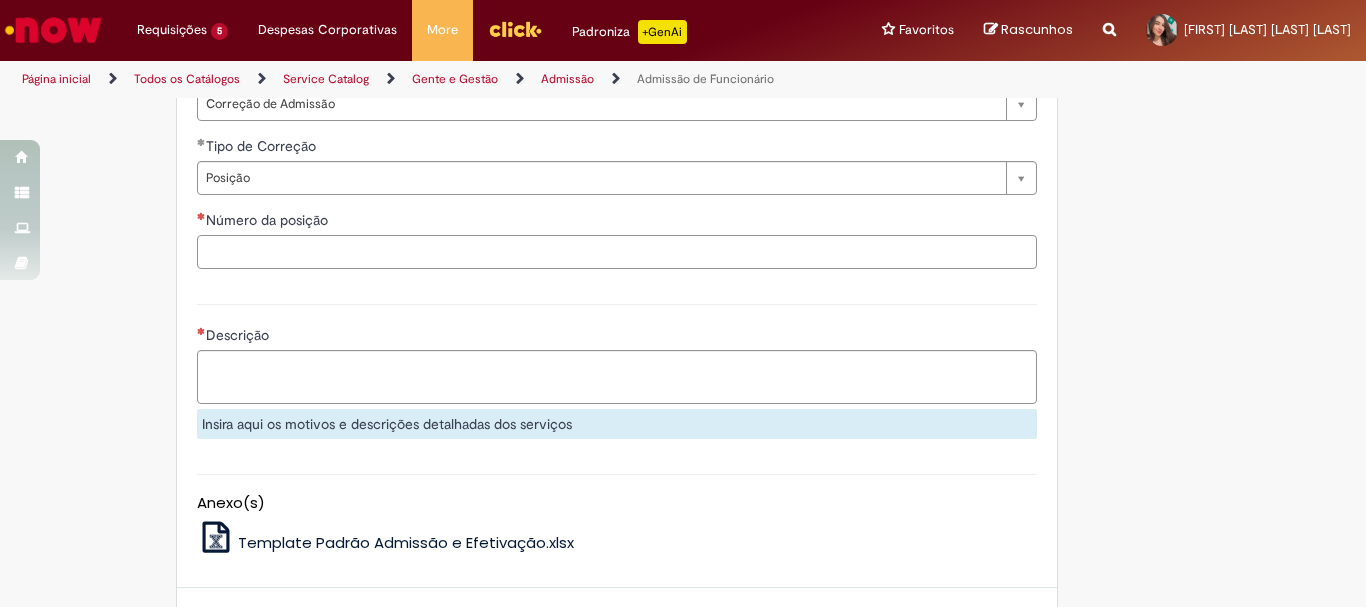paste on "********" 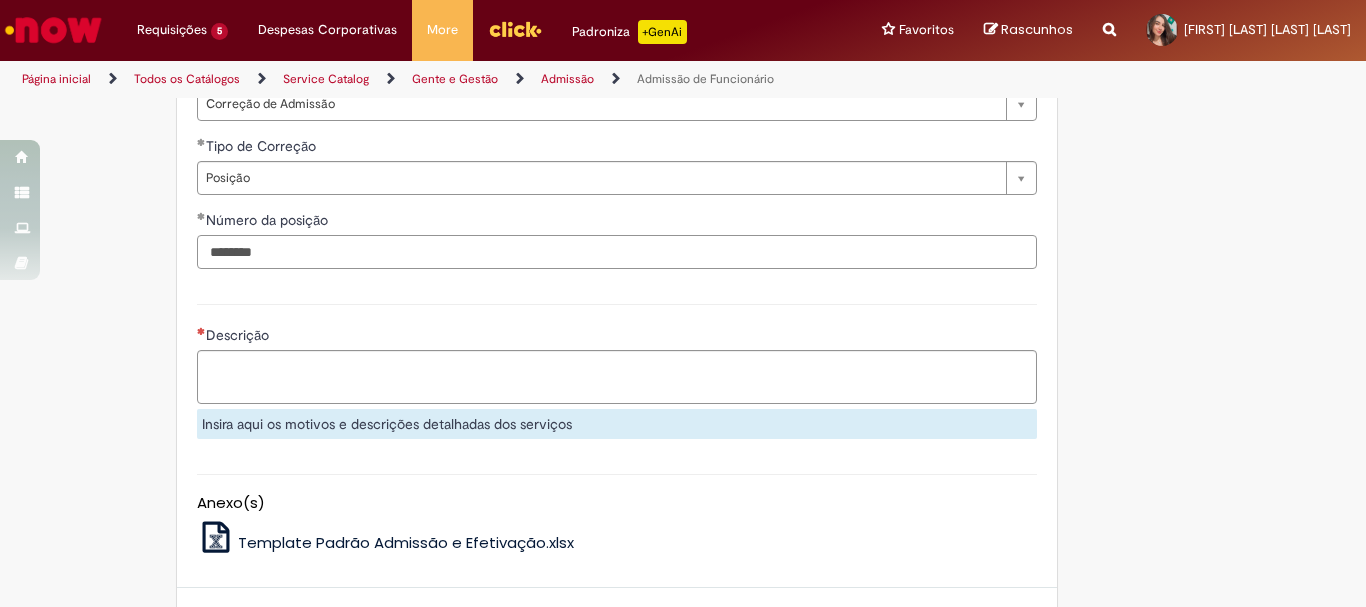 type on "********" 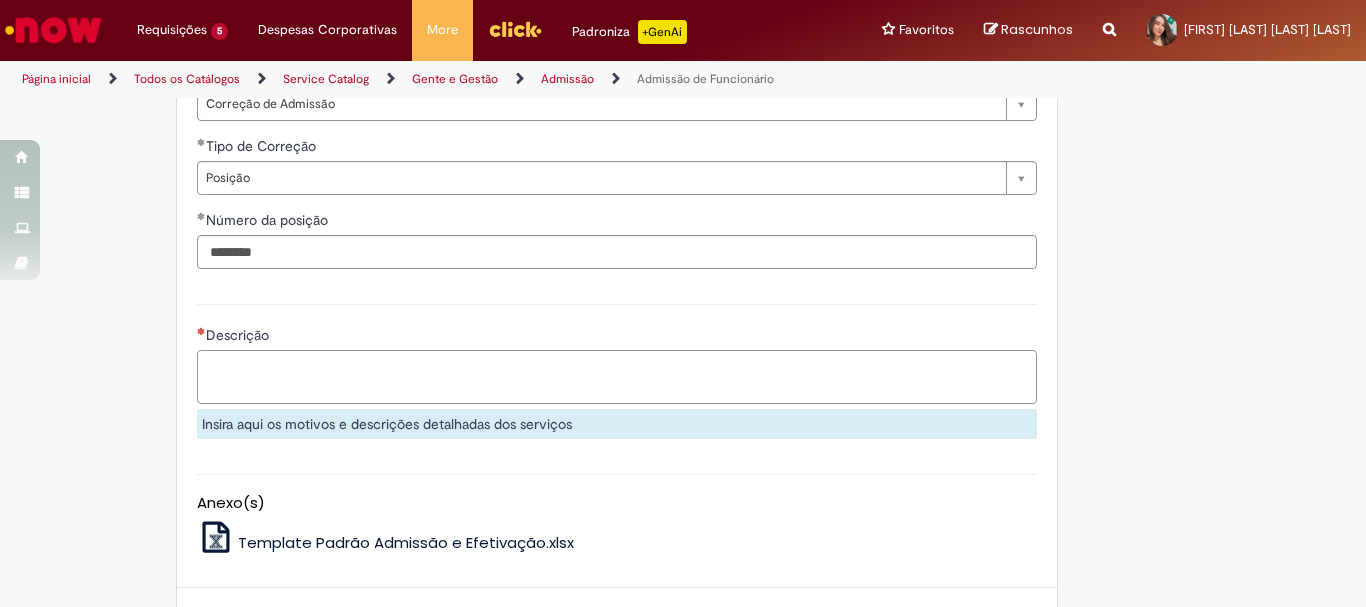 click on "Descrição" at bounding box center (617, 377) 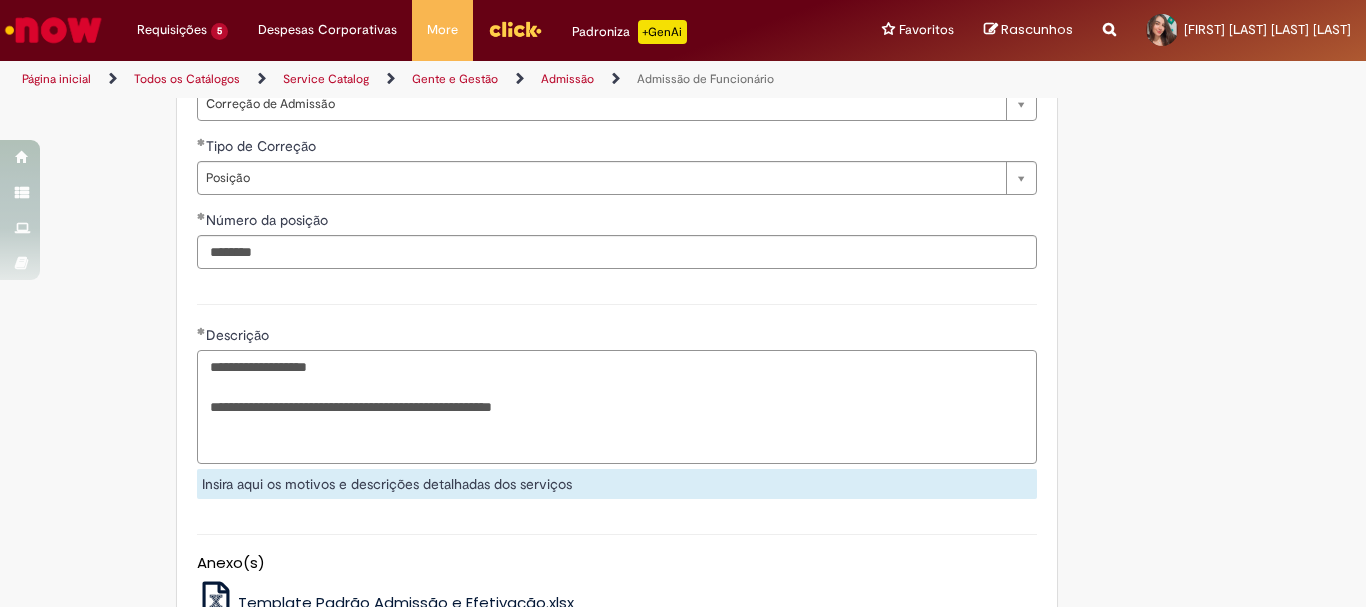 scroll, scrollTop: 1300, scrollLeft: 0, axis: vertical 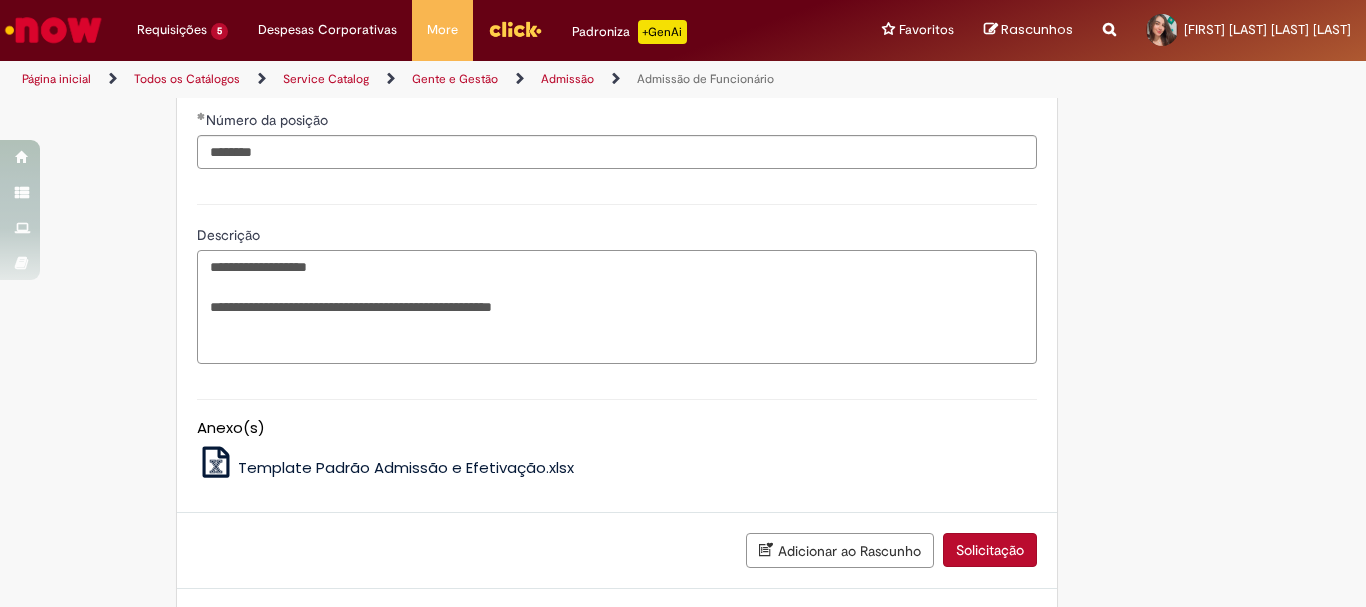 paste on "**********" 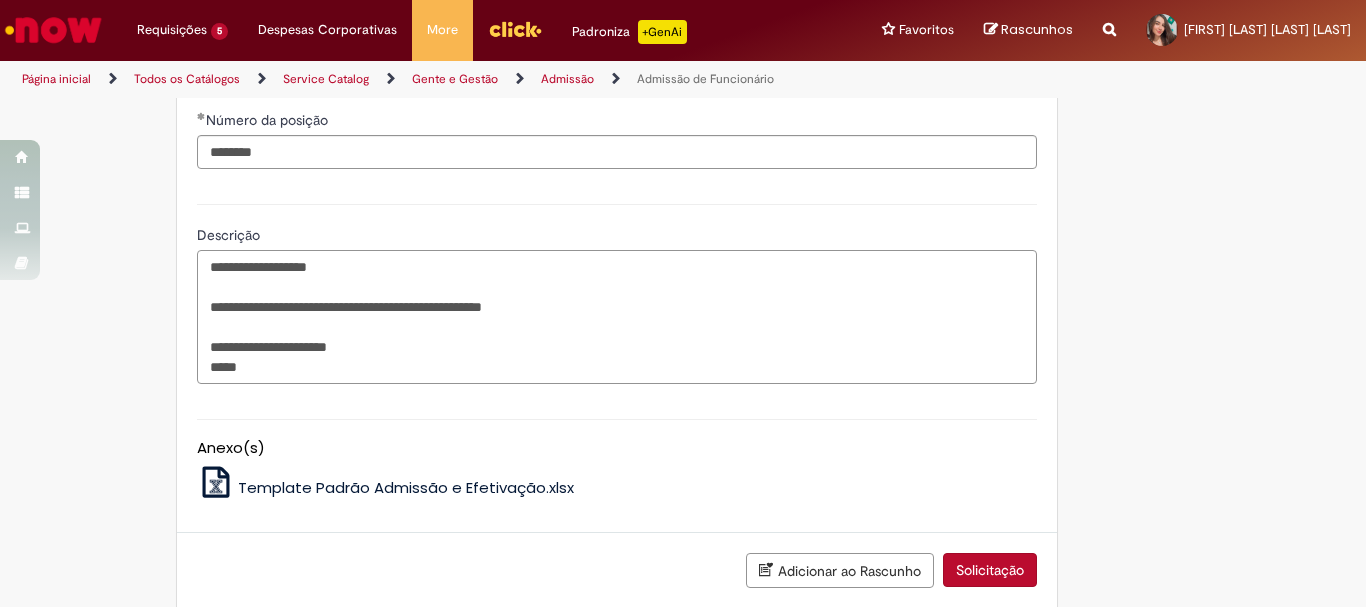 paste on "**********" 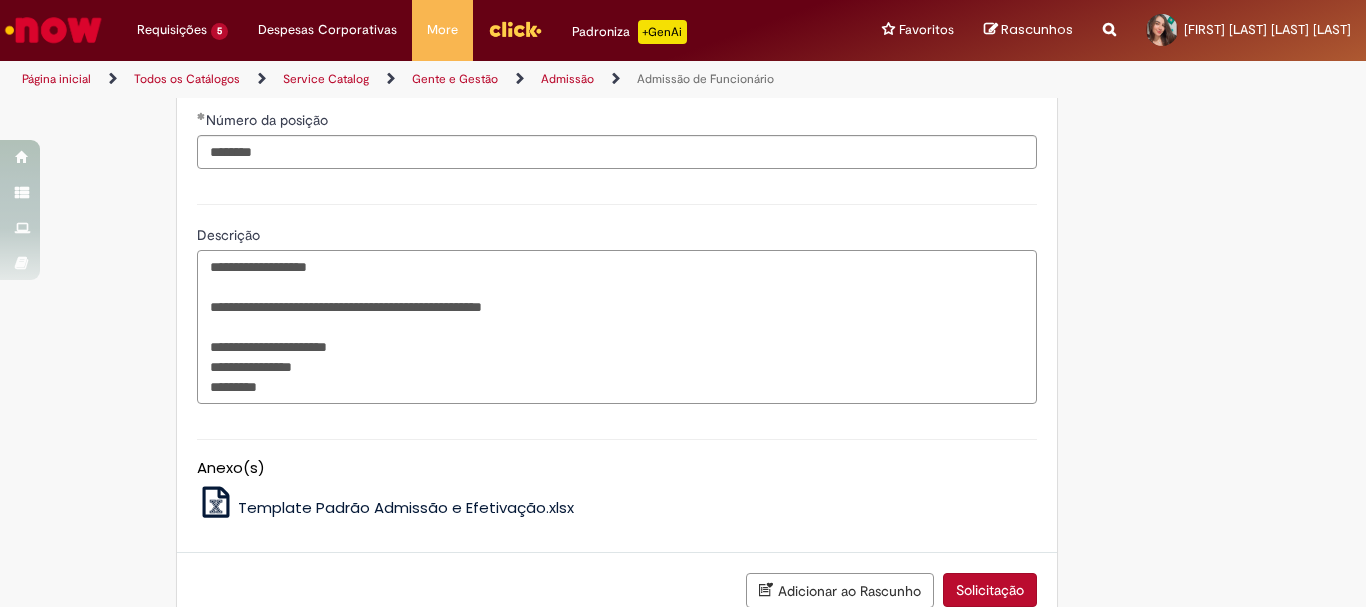 paste on "*********" 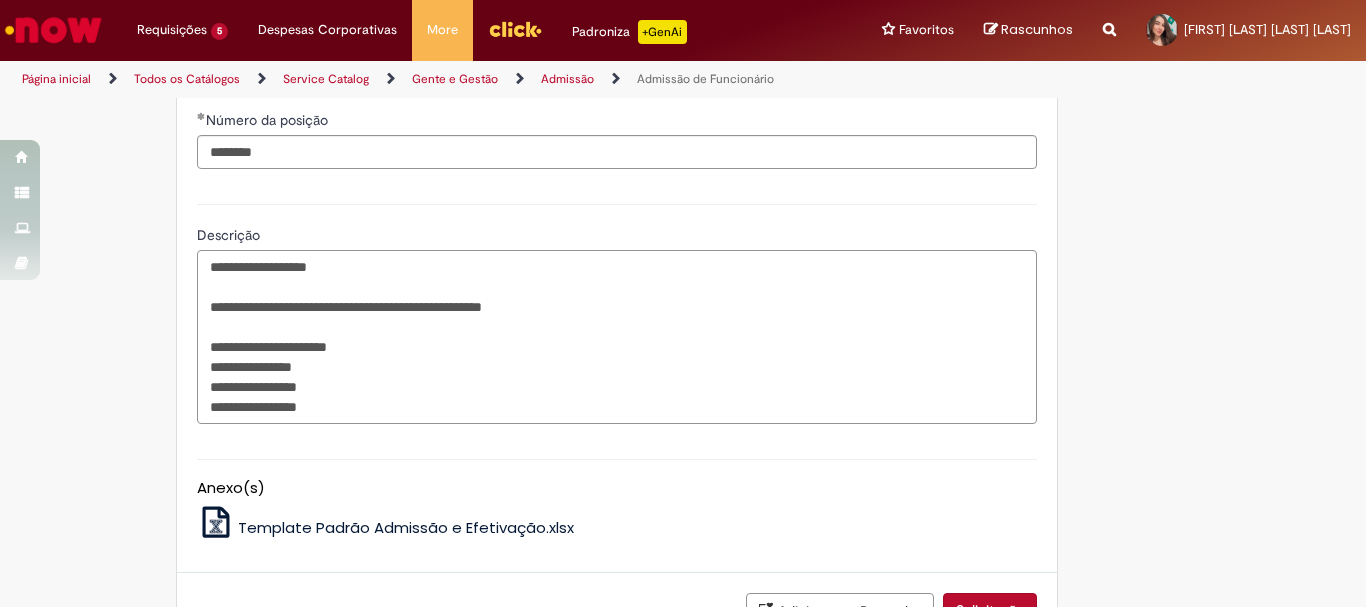 paste on "*********" 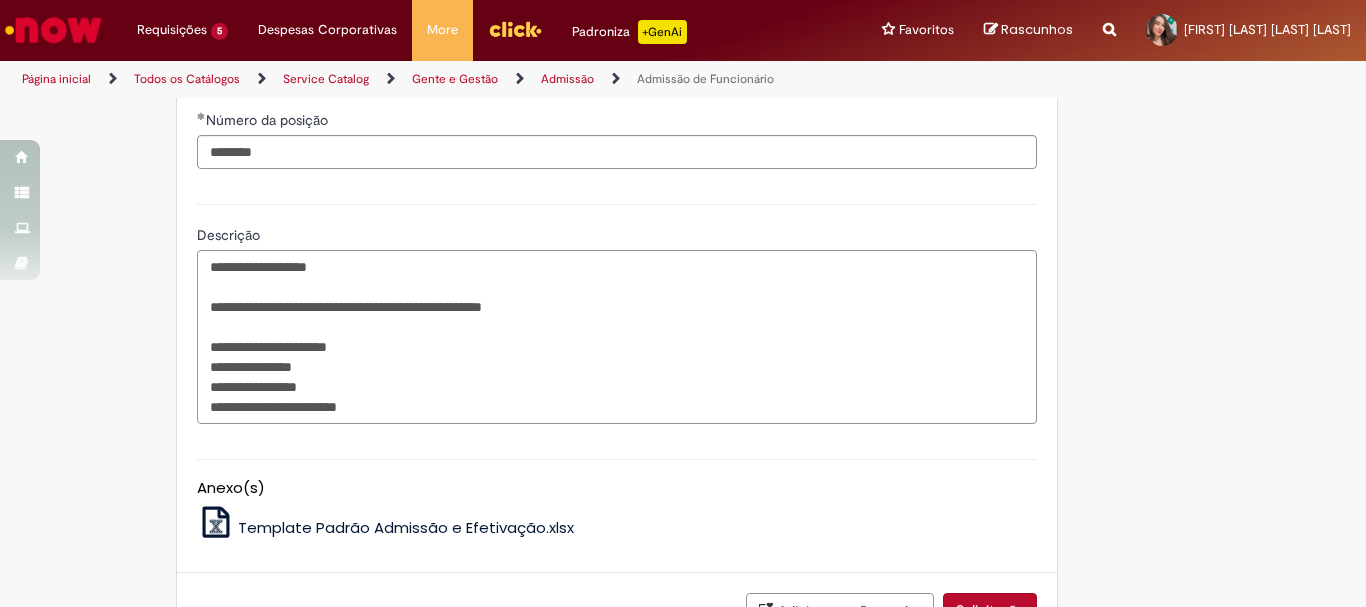 click on "**********" at bounding box center (617, 337) 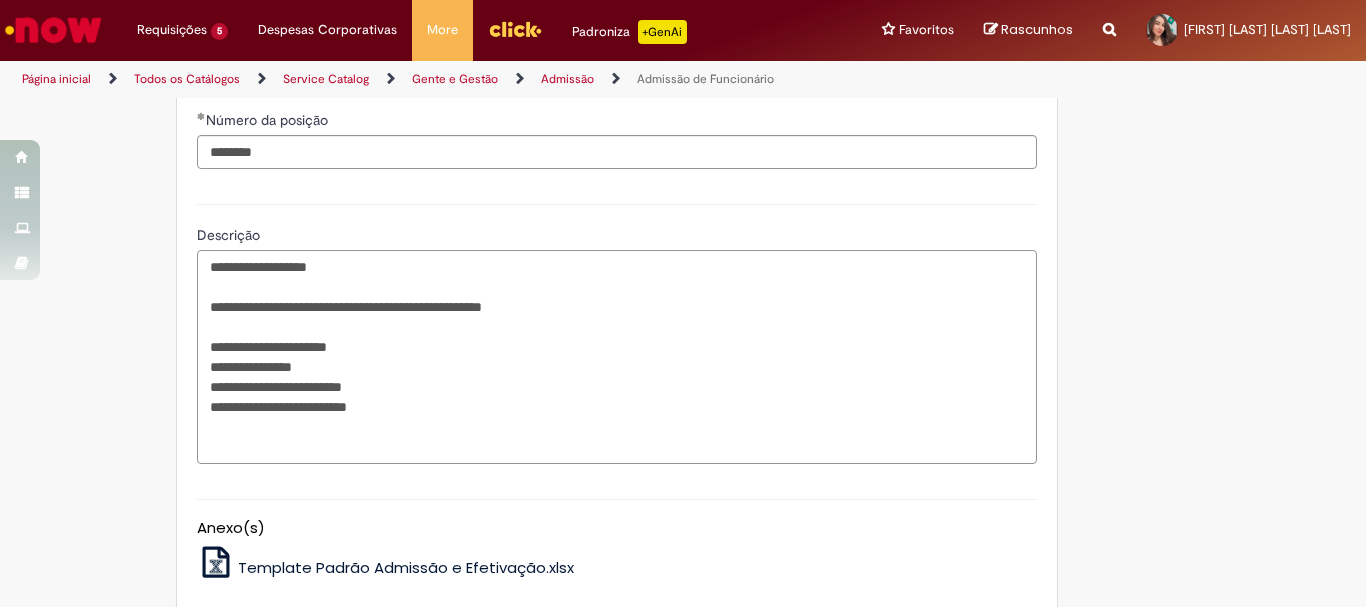 paste on "**********" 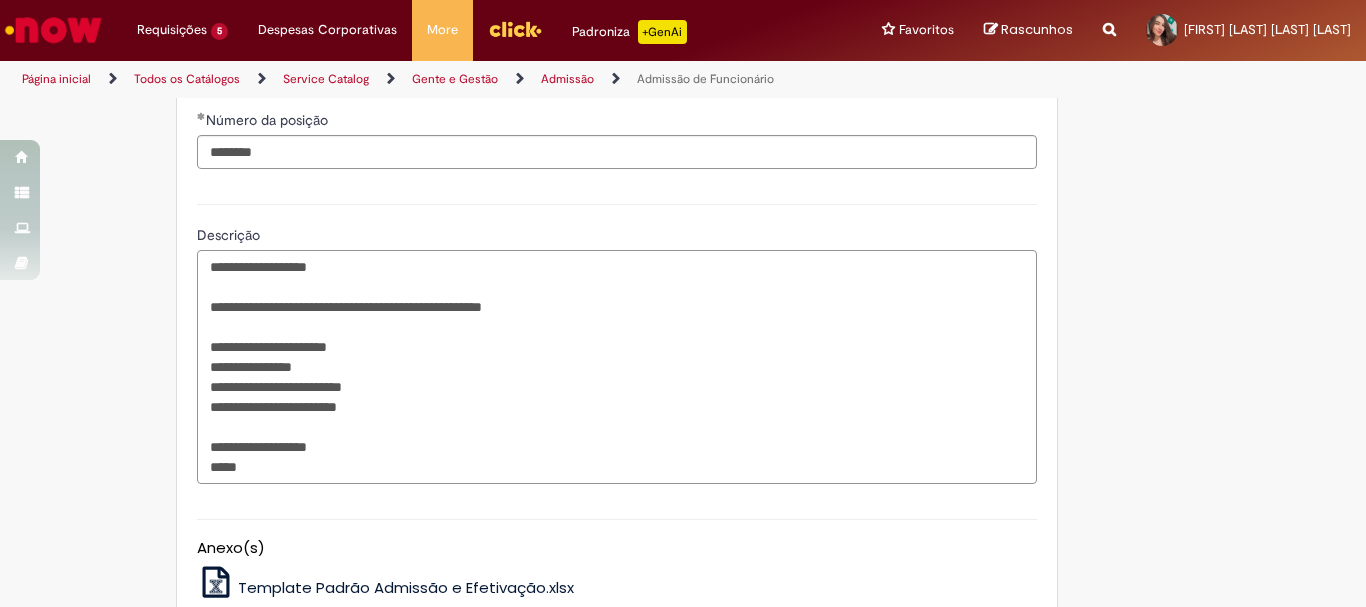 paste on "**********" 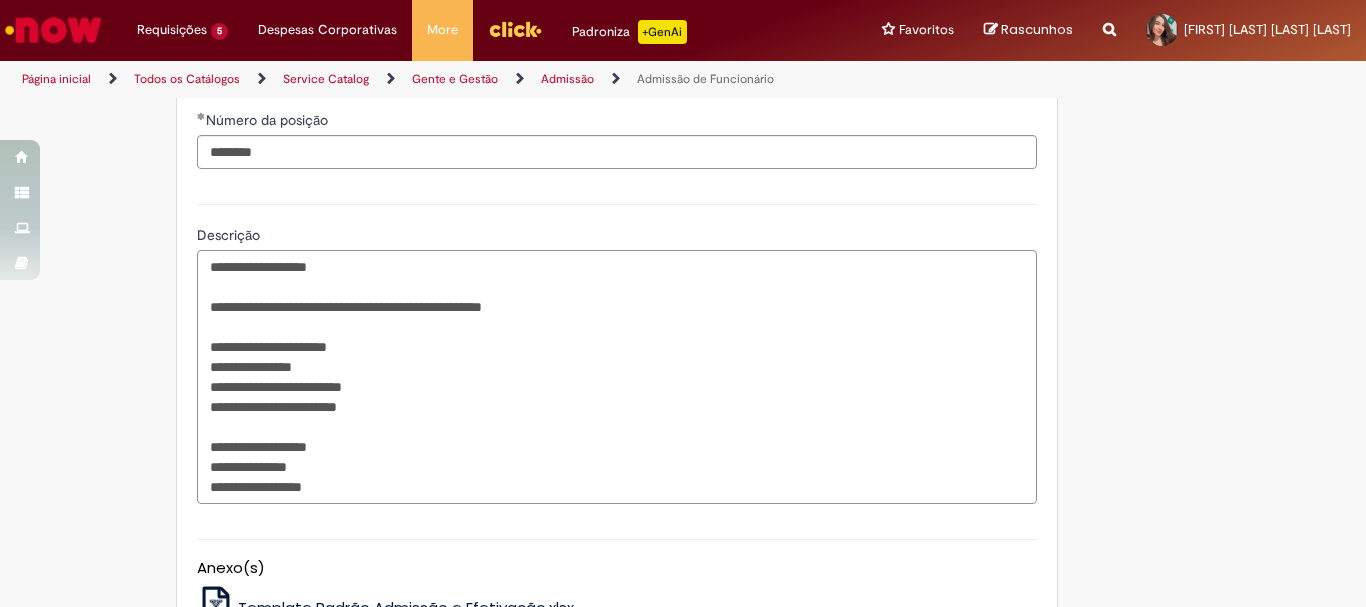 paste on "*********" 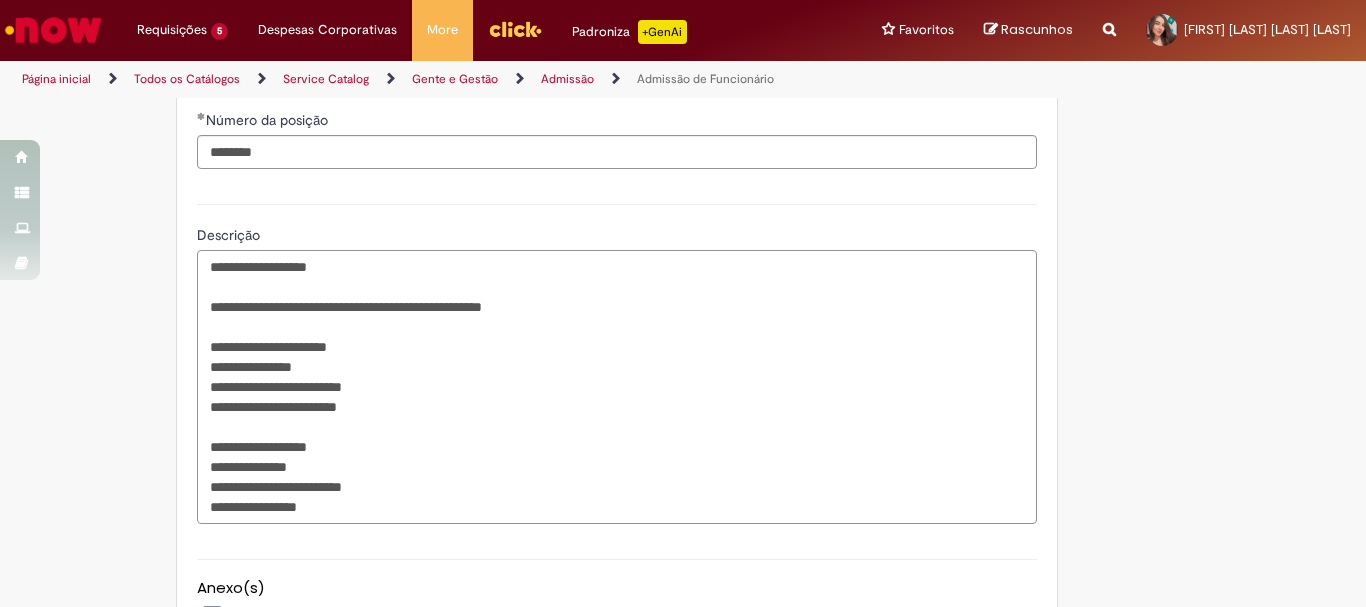 paste on "*********" 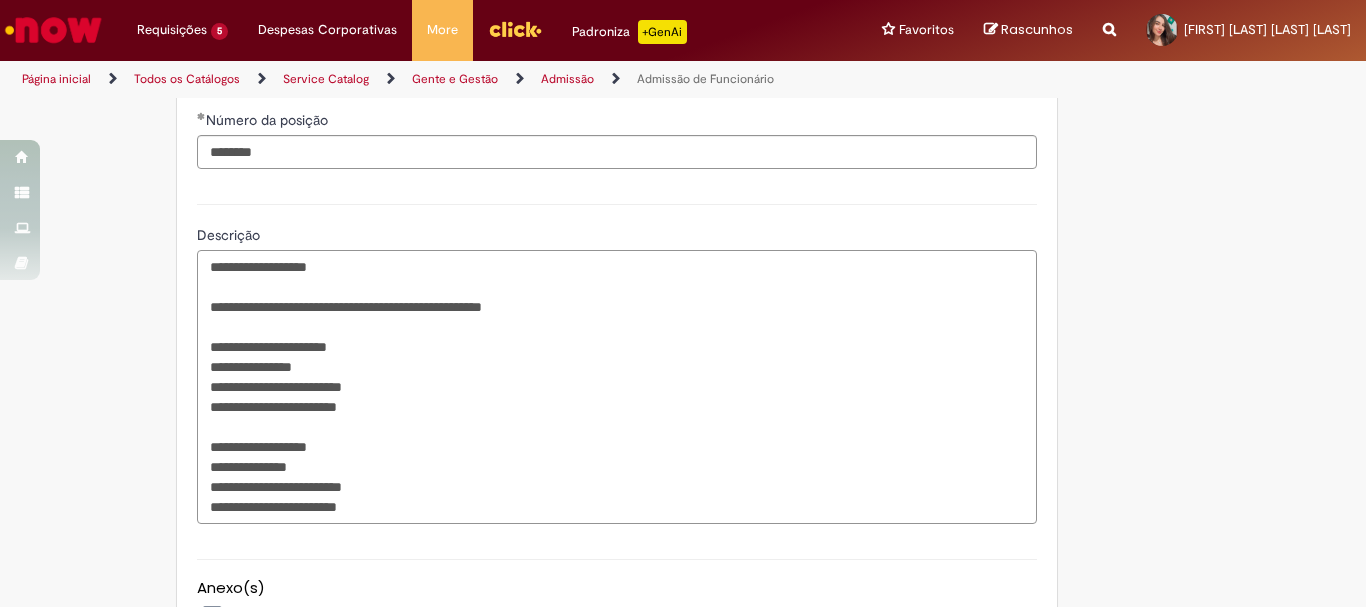scroll, scrollTop: 1400, scrollLeft: 0, axis: vertical 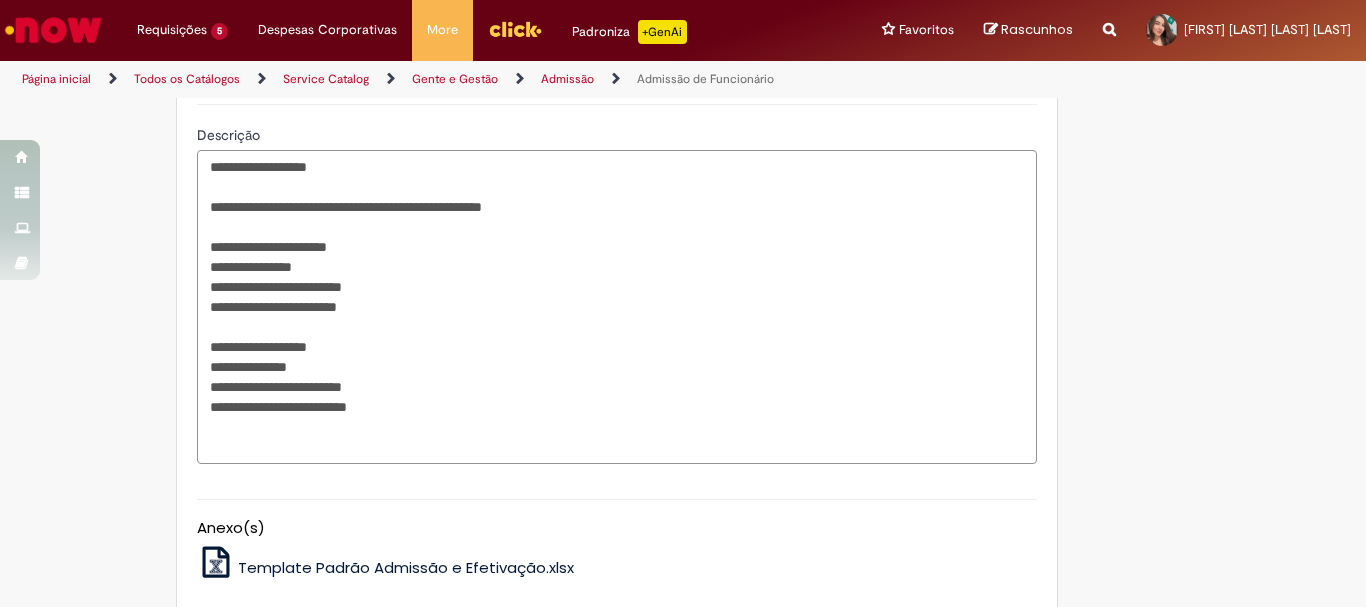 paste on "**********" 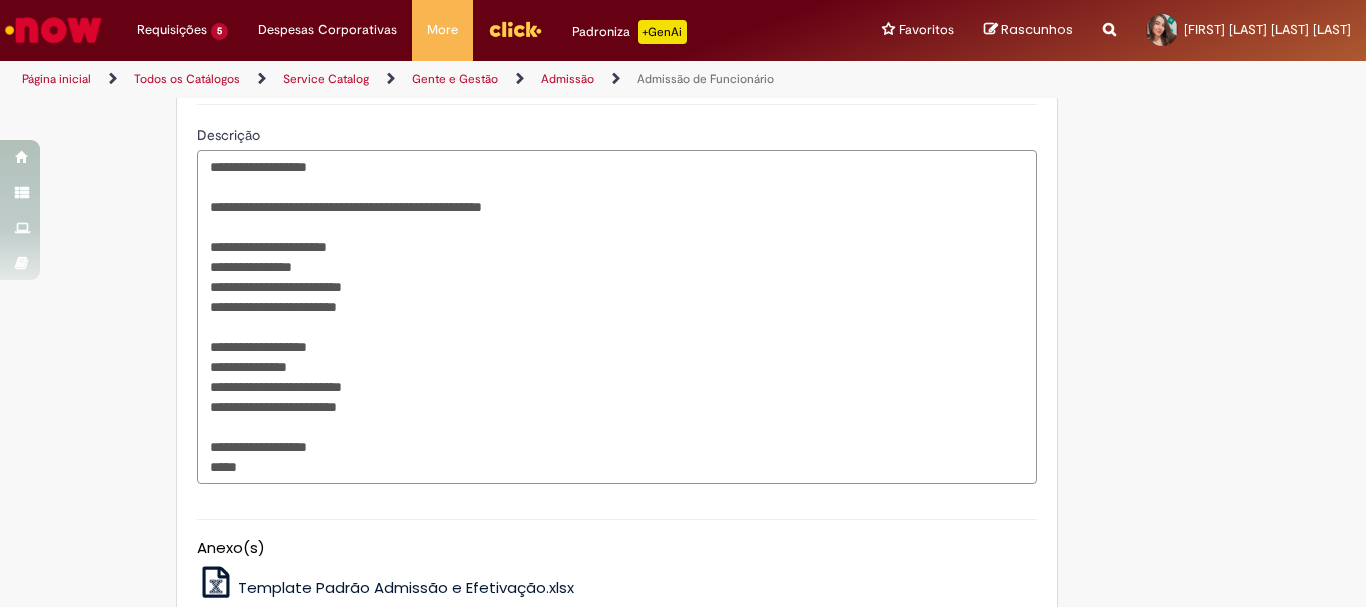 paste on "**********" 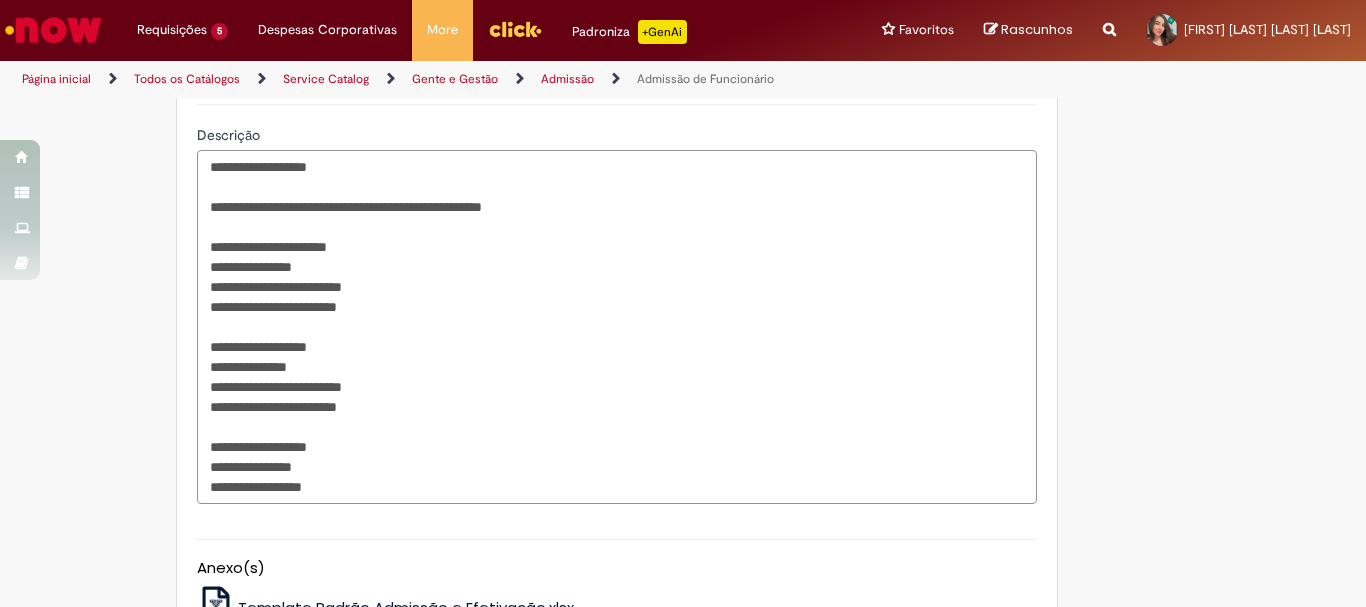 paste on "*********" 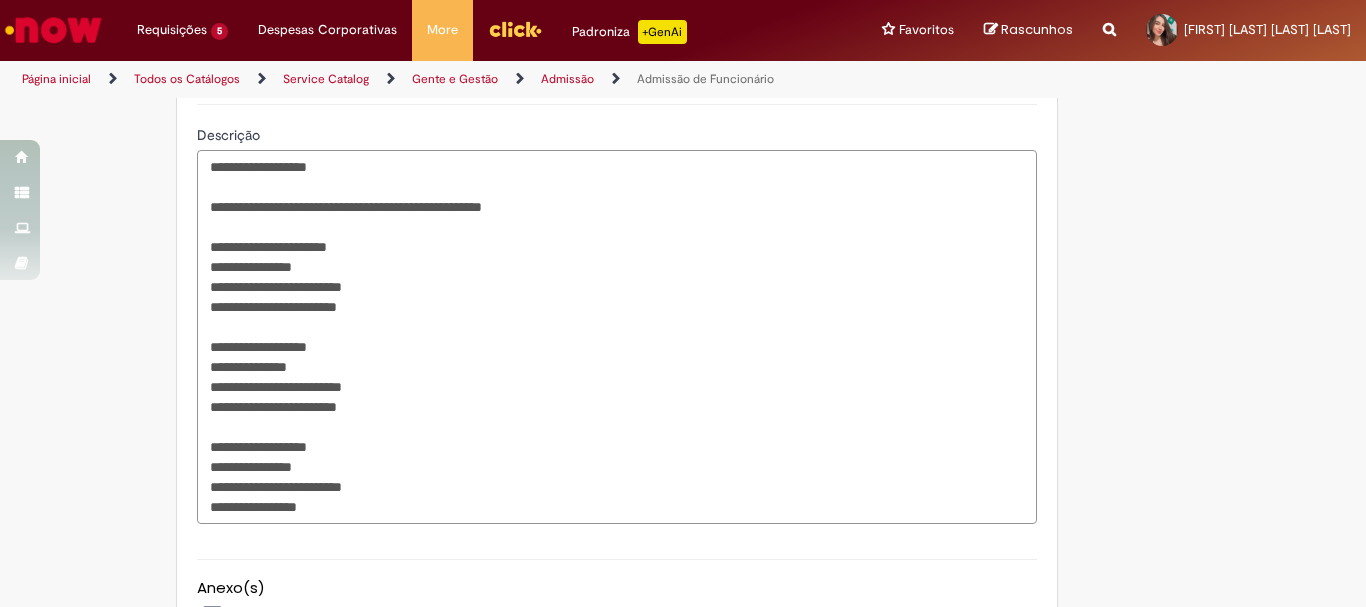 paste on "*********" 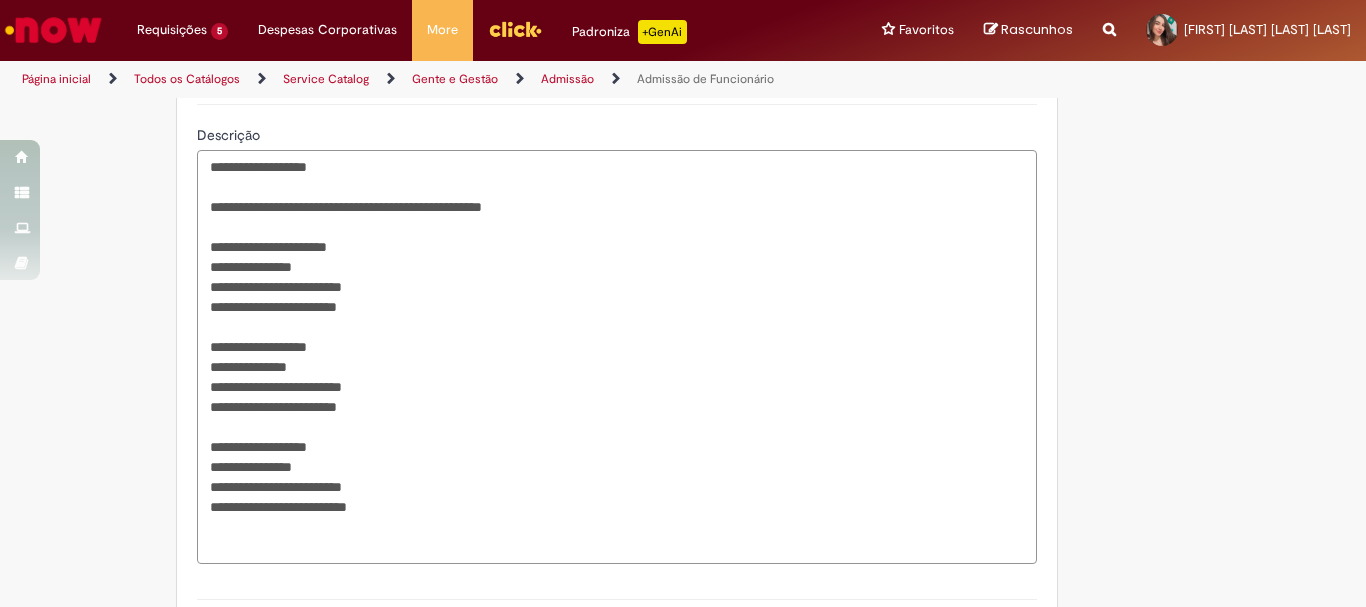 scroll, scrollTop: 1405, scrollLeft: 0, axis: vertical 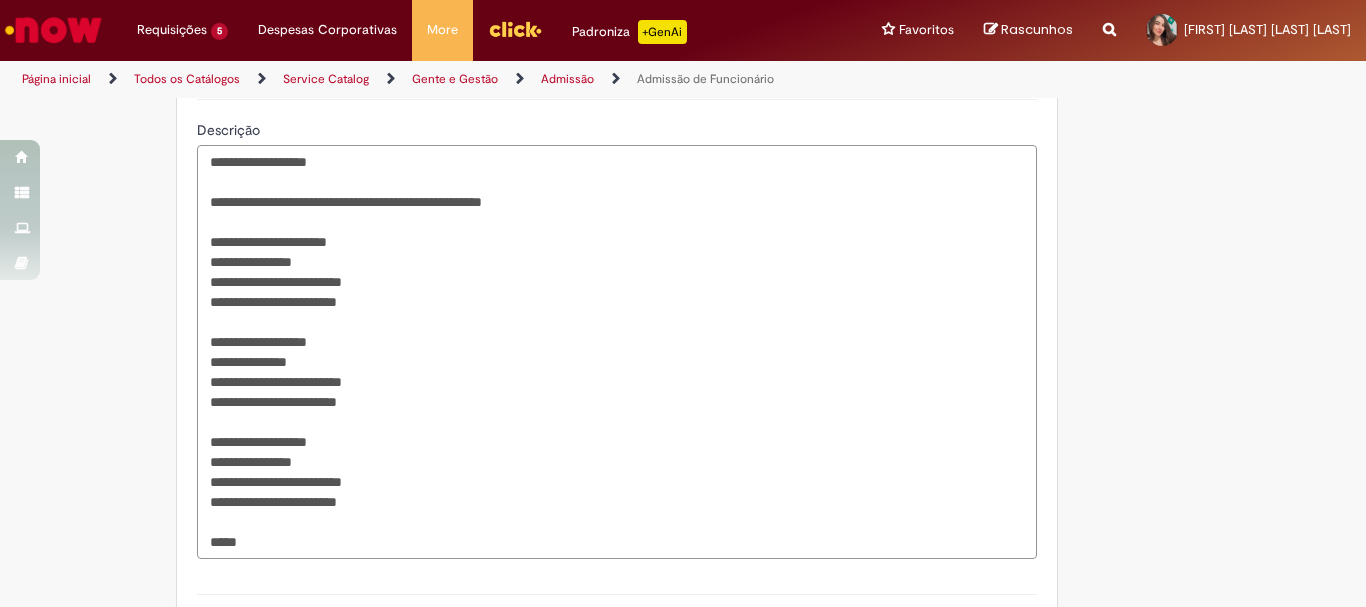 paste on "**********" 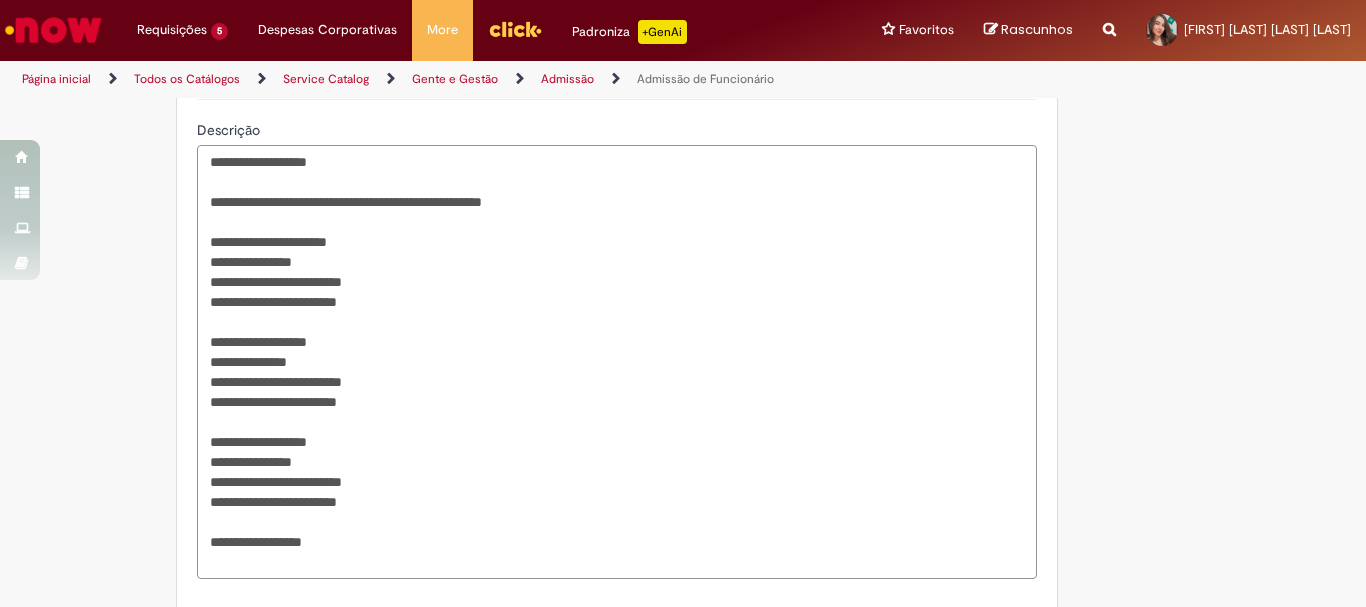 scroll, scrollTop: 1425, scrollLeft: 0, axis: vertical 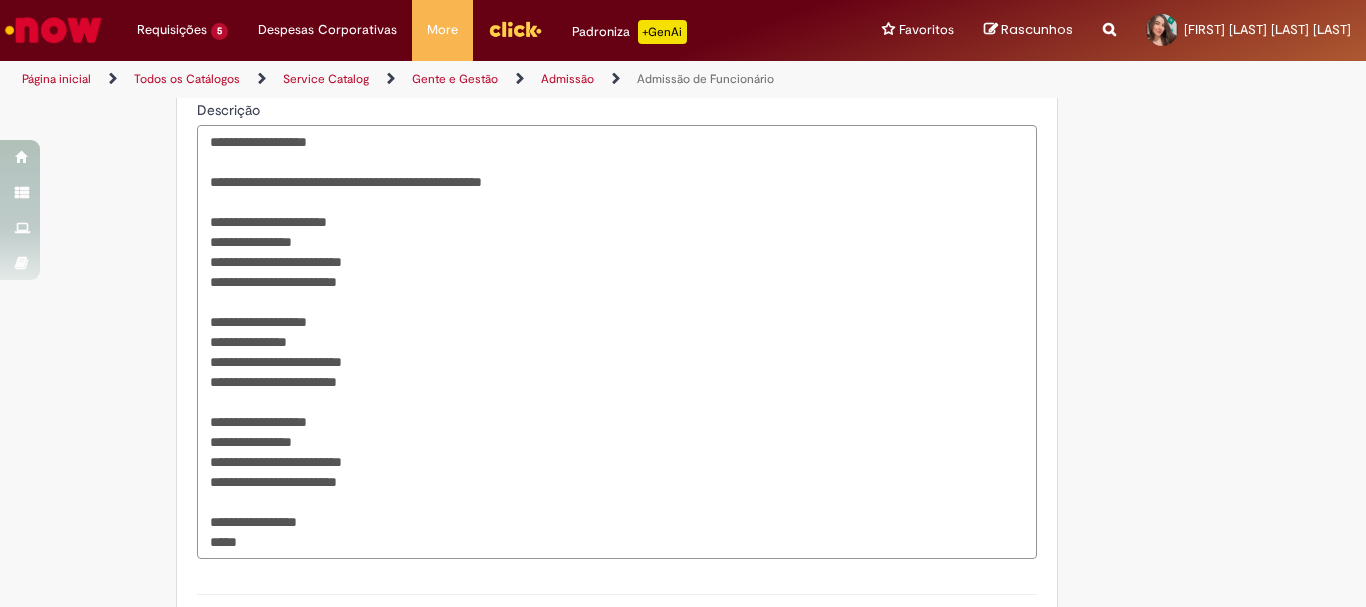 paste on "**********" 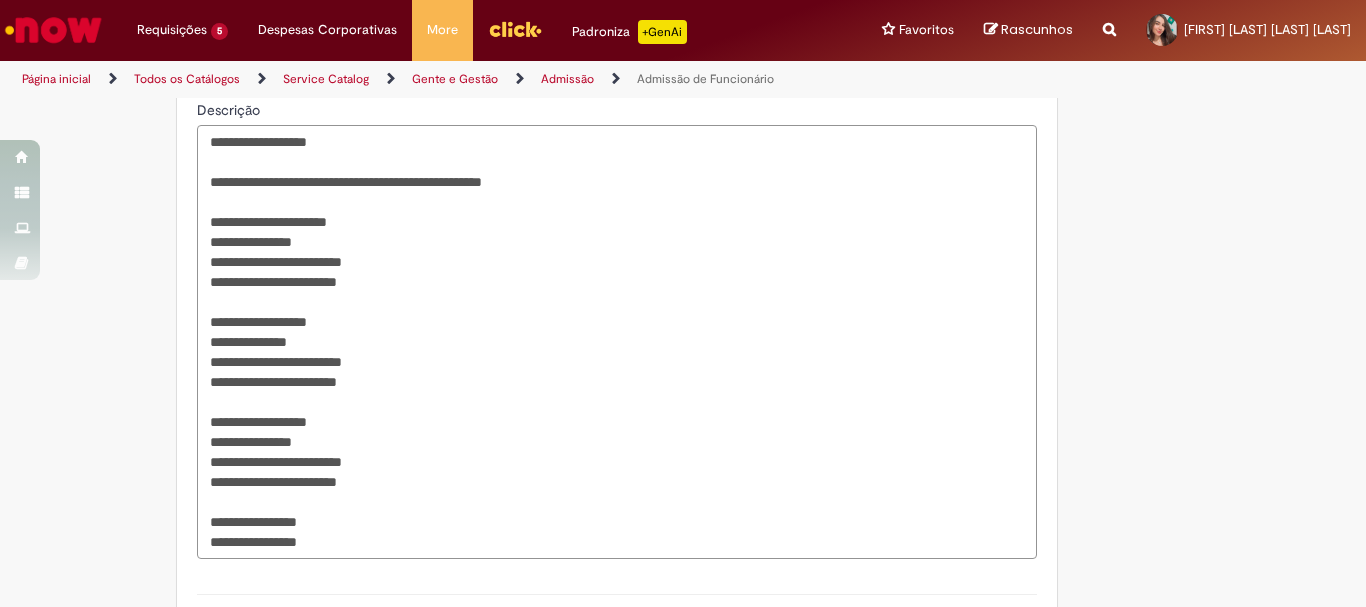 scroll, scrollTop: 1445, scrollLeft: 0, axis: vertical 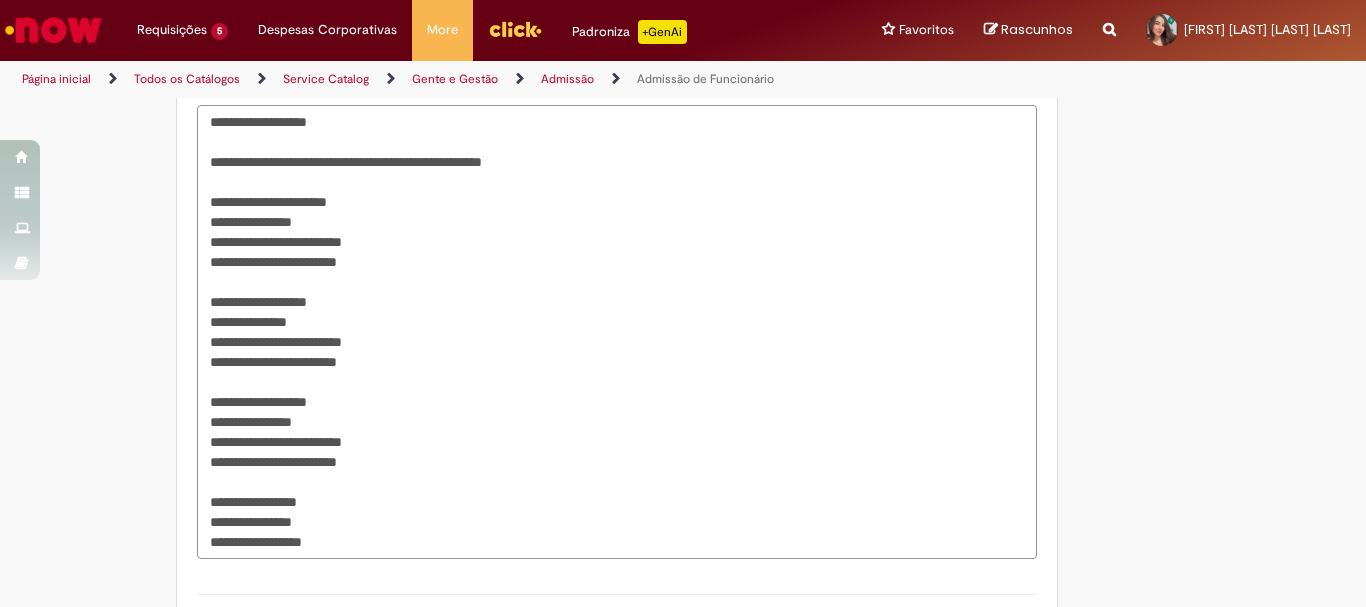 paste on "*********" 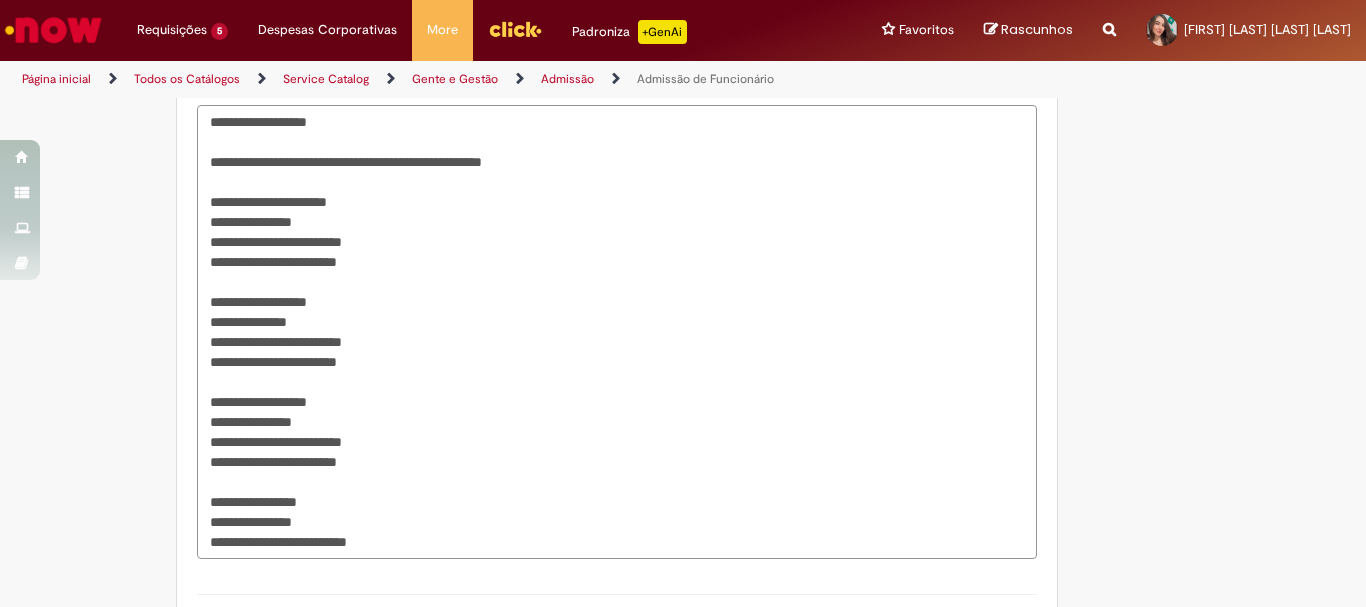 scroll, scrollTop: 1465, scrollLeft: 0, axis: vertical 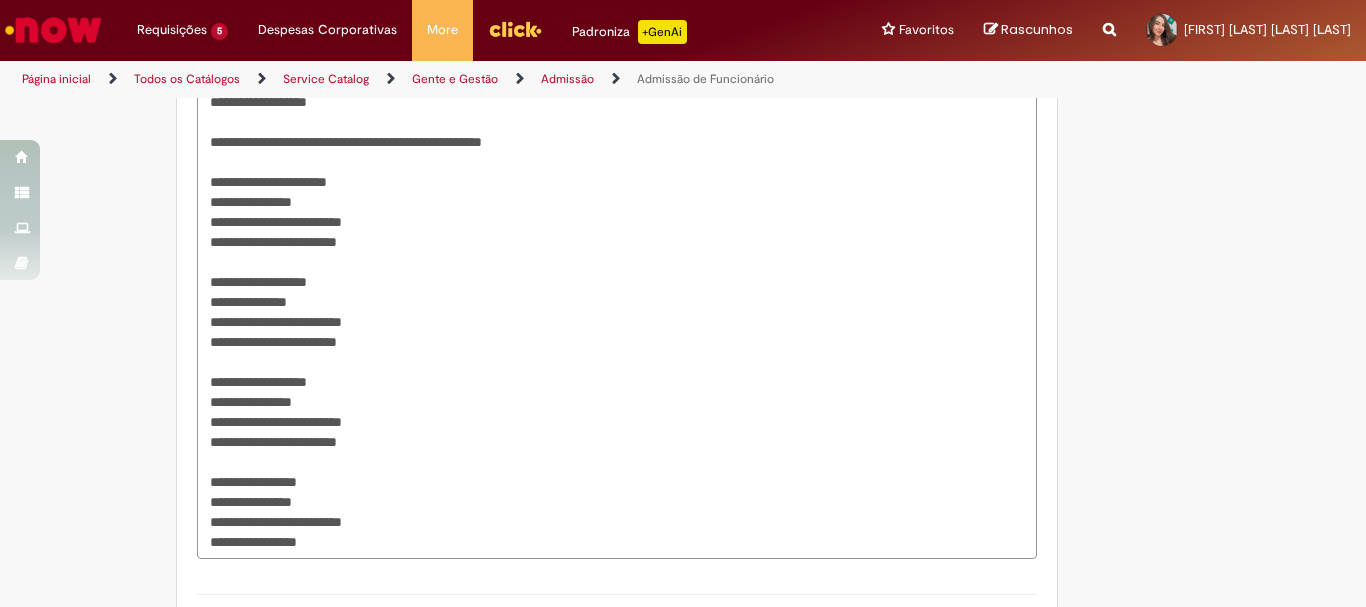paste on "*********" 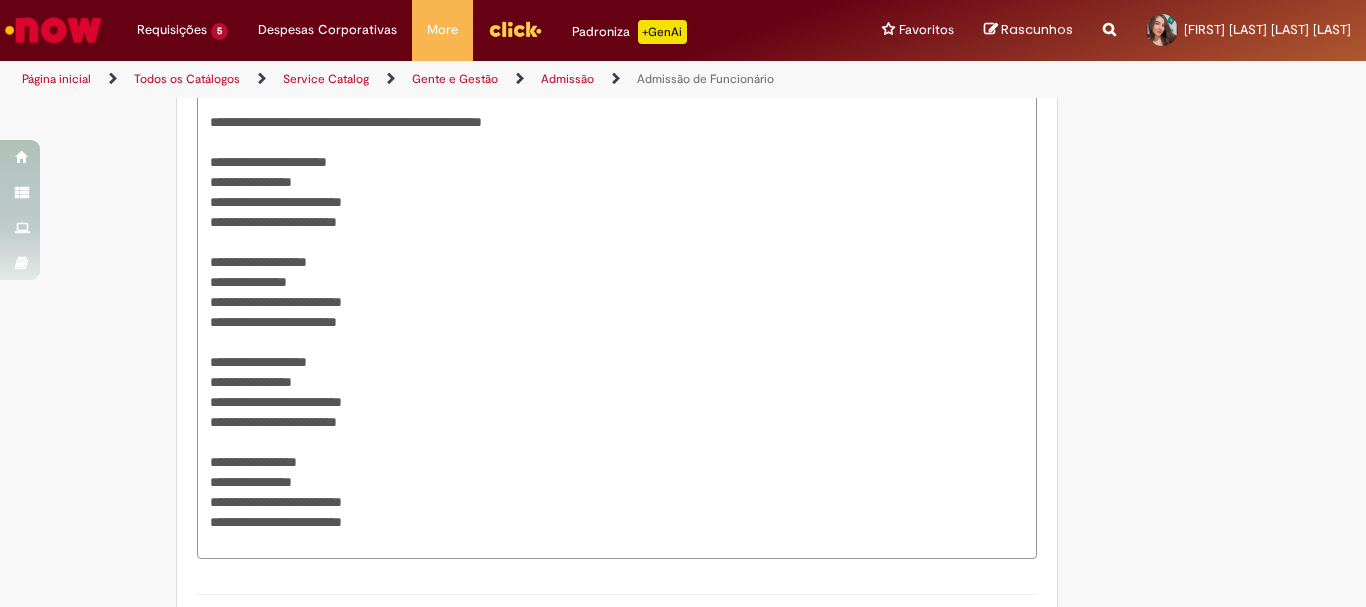 scroll, scrollTop: 1685, scrollLeft: 0, axis: vertical 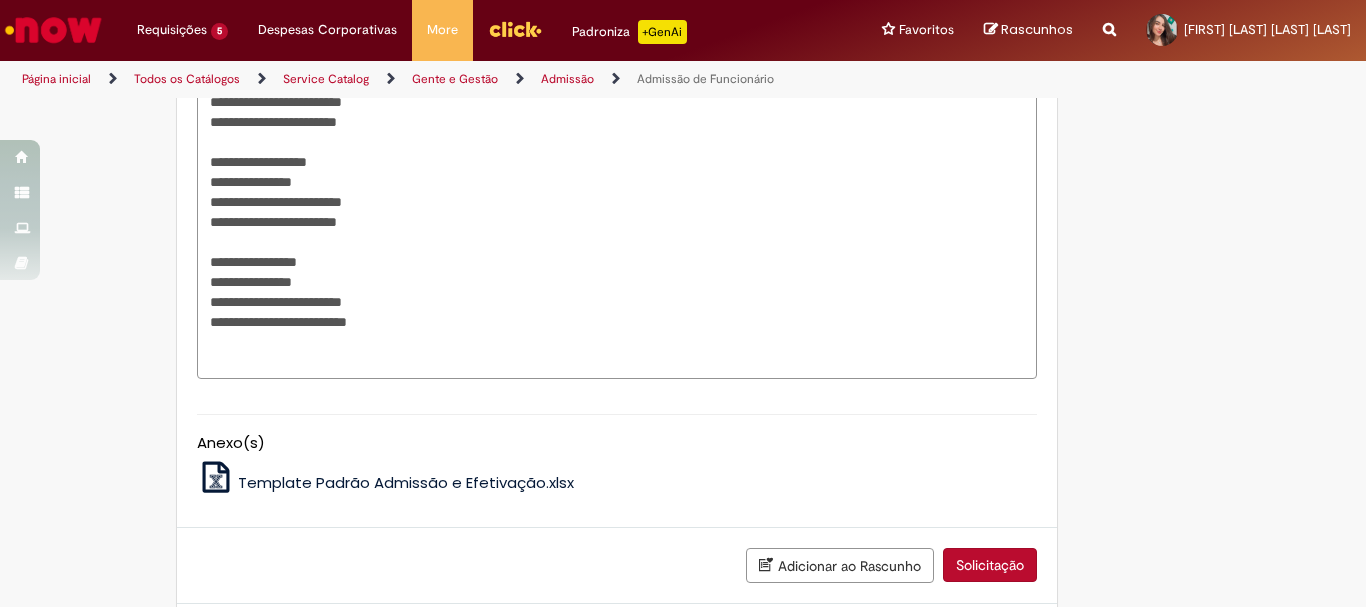 paste on "**********" 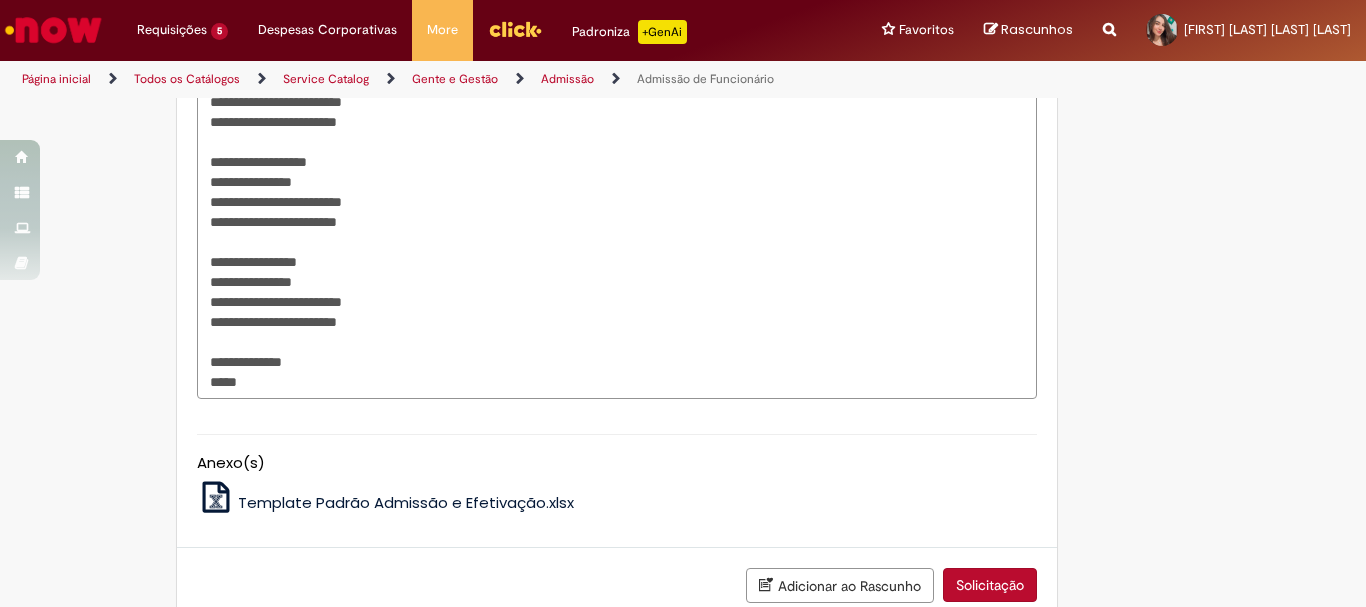 paste on "**********" 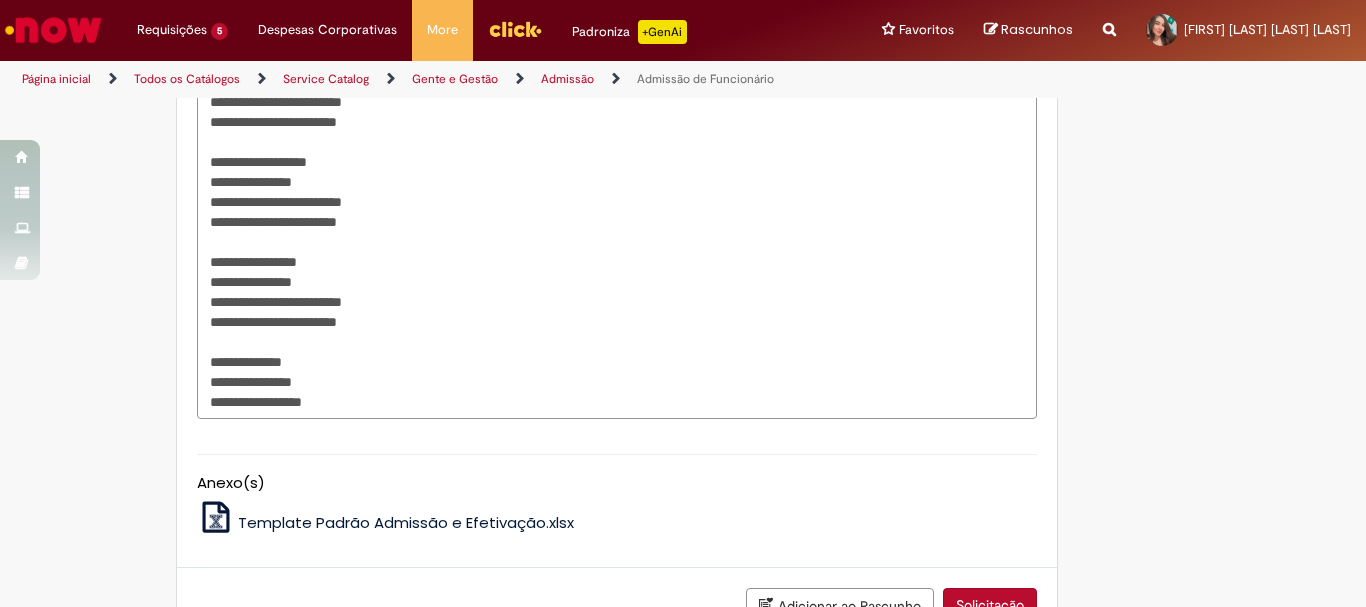 paste on "*********" 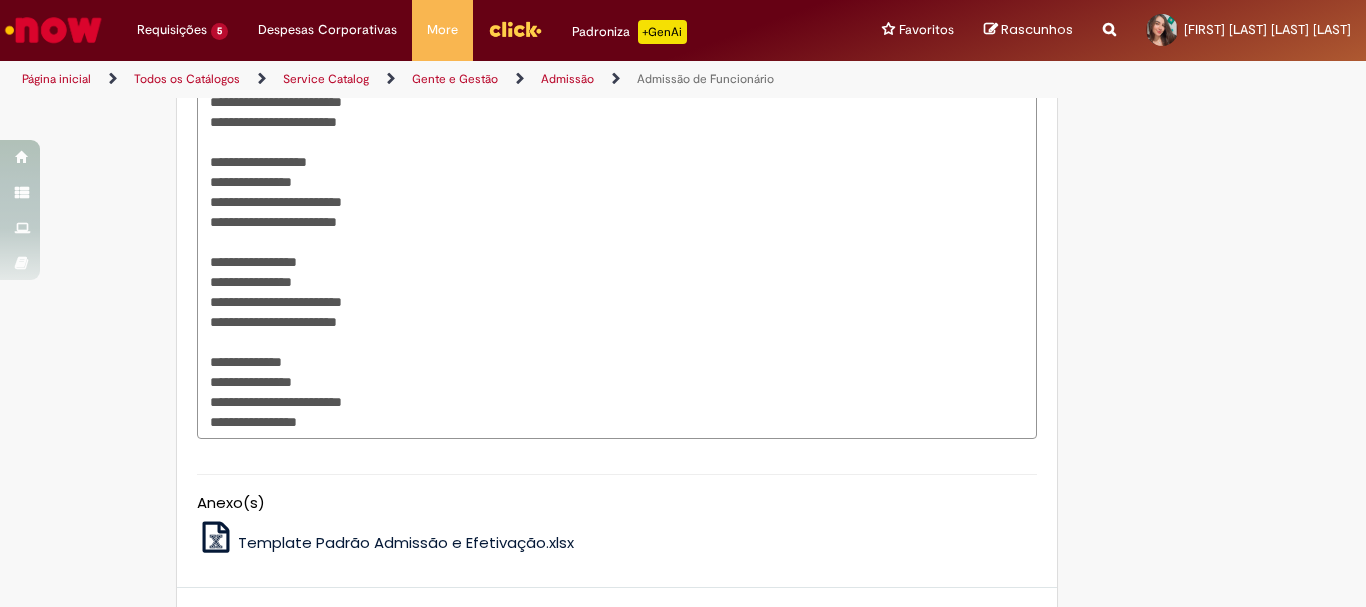 paste on "*********" 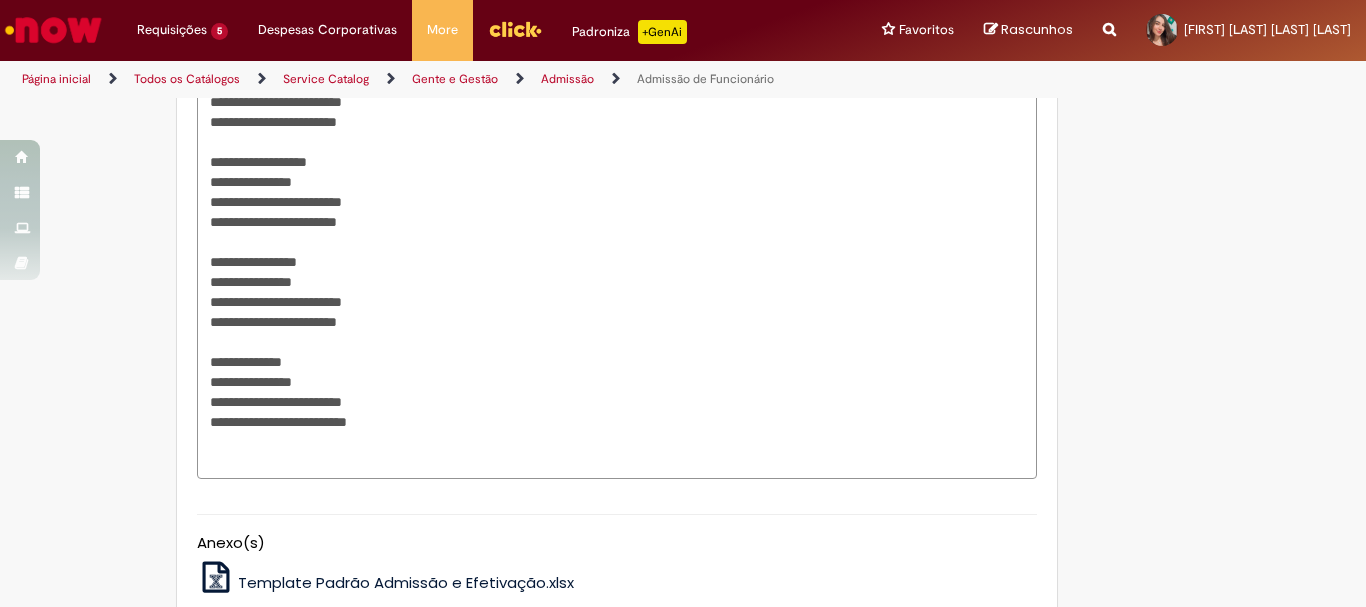 paste on "**********" 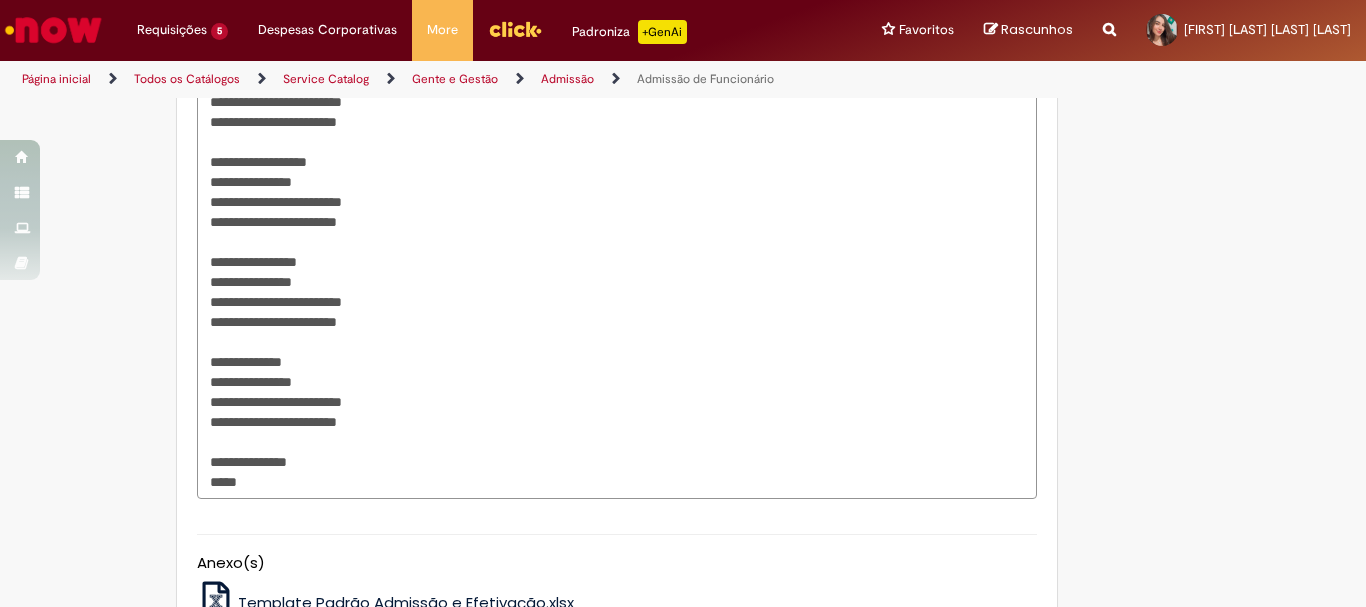 paste on "**********" 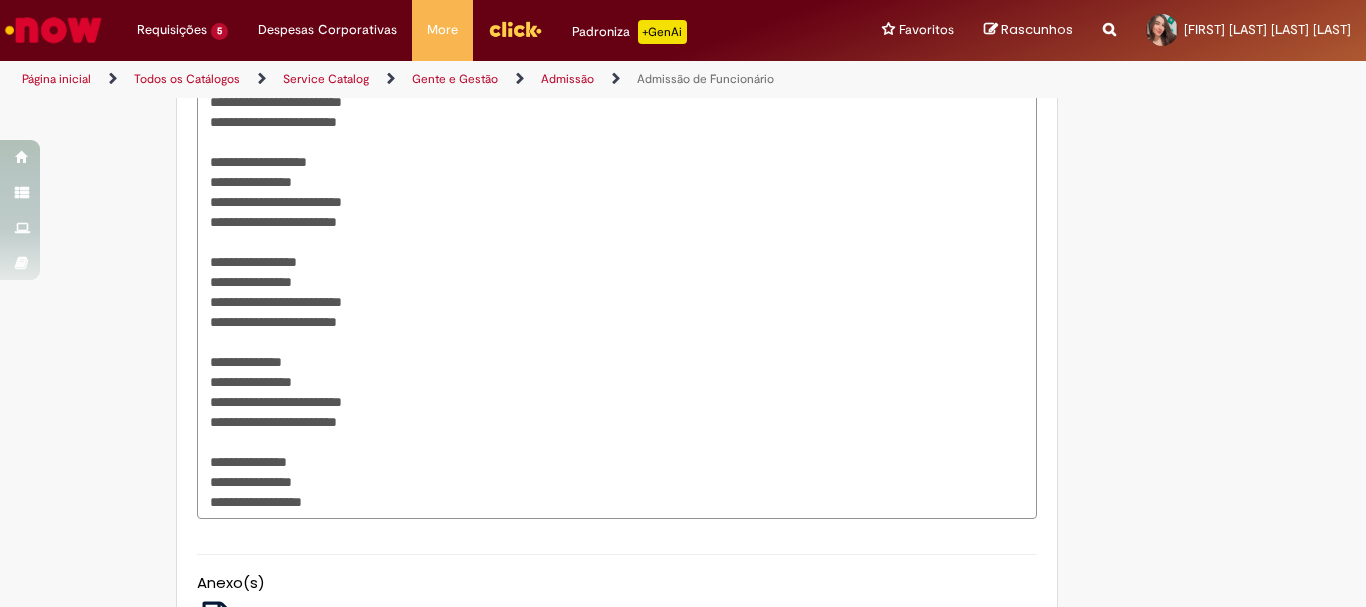paste on "*********" 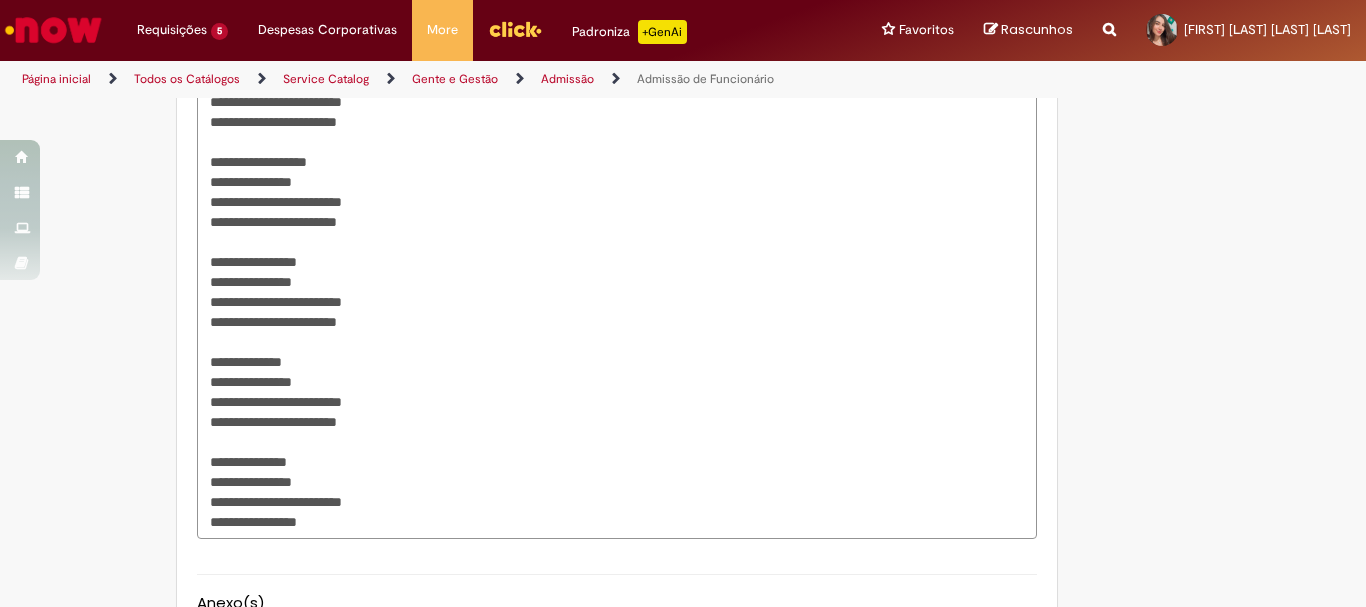 paste on "*********" 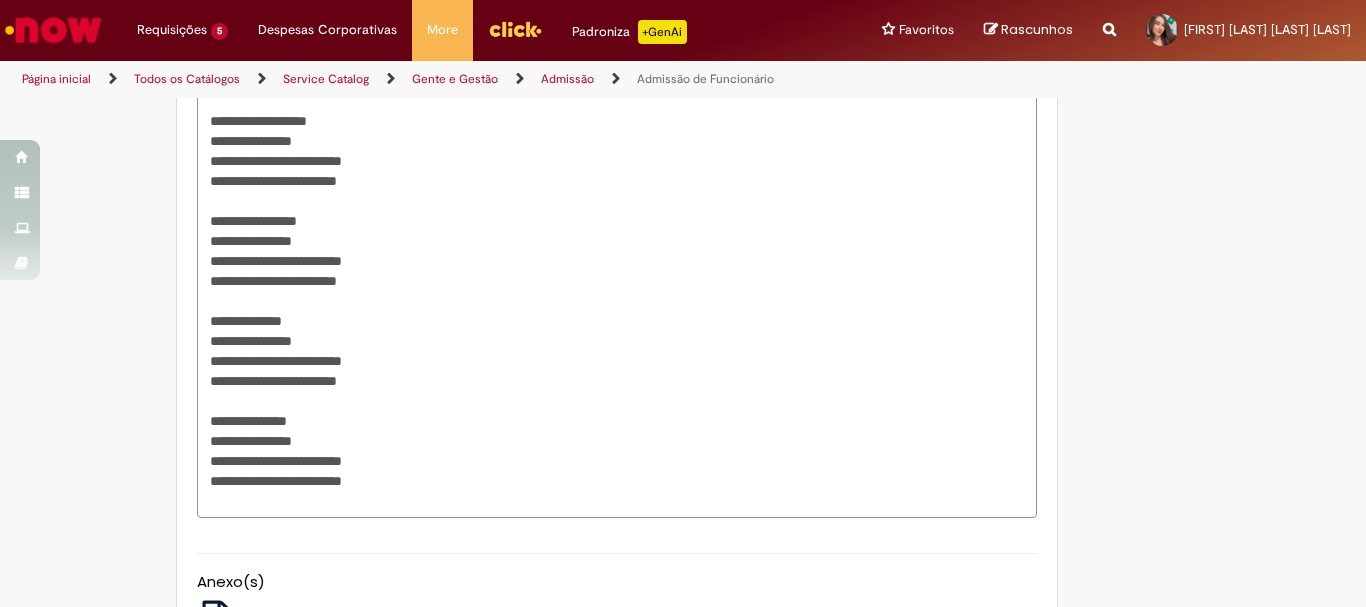 scroll, scrollTop: 1426, scrollLeft: 0, axis: vertical 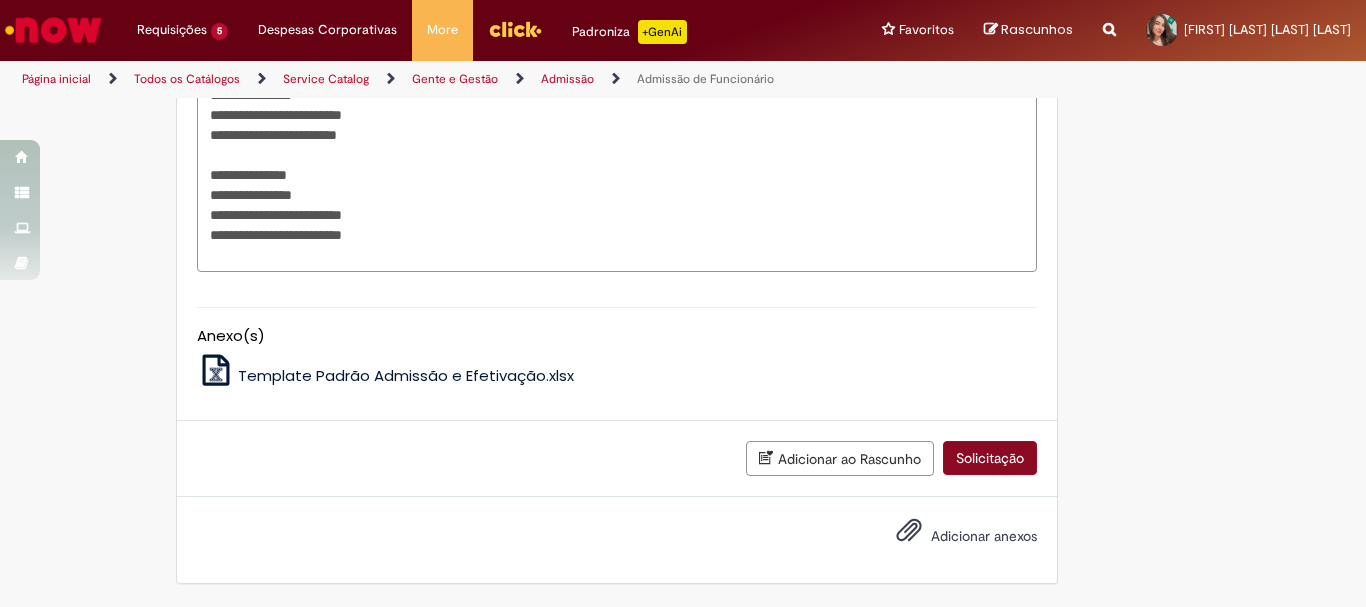 type on "**********" 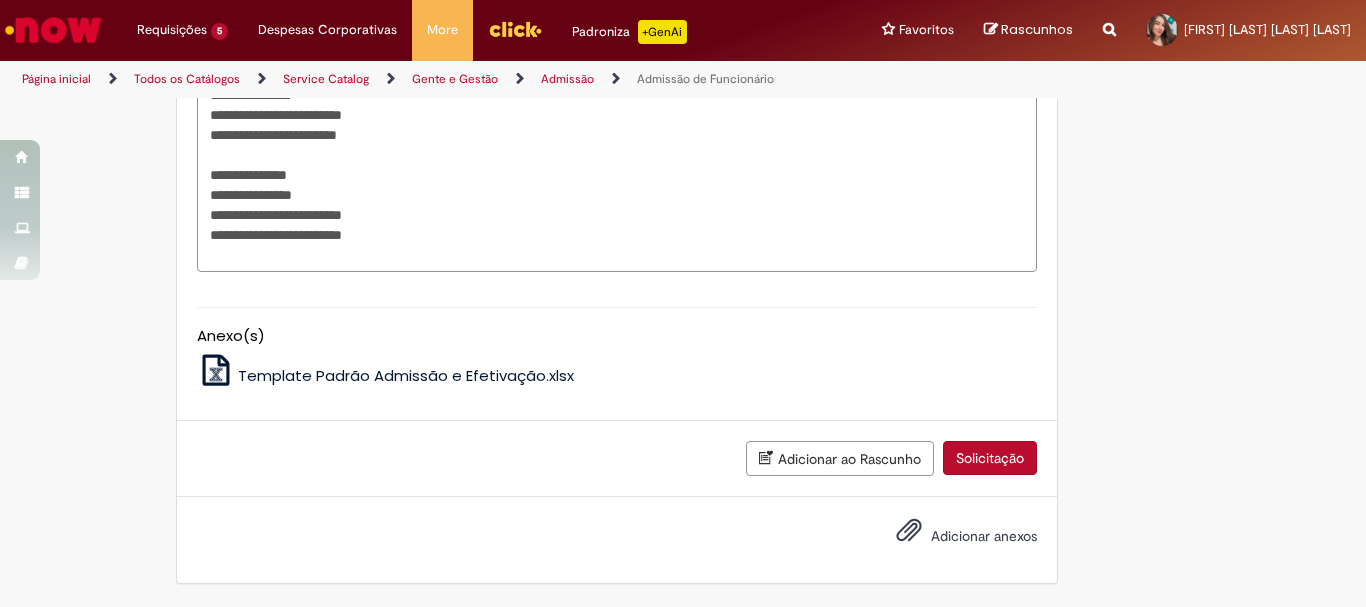 click on "Solicitação" at bounding box center [990, 458] 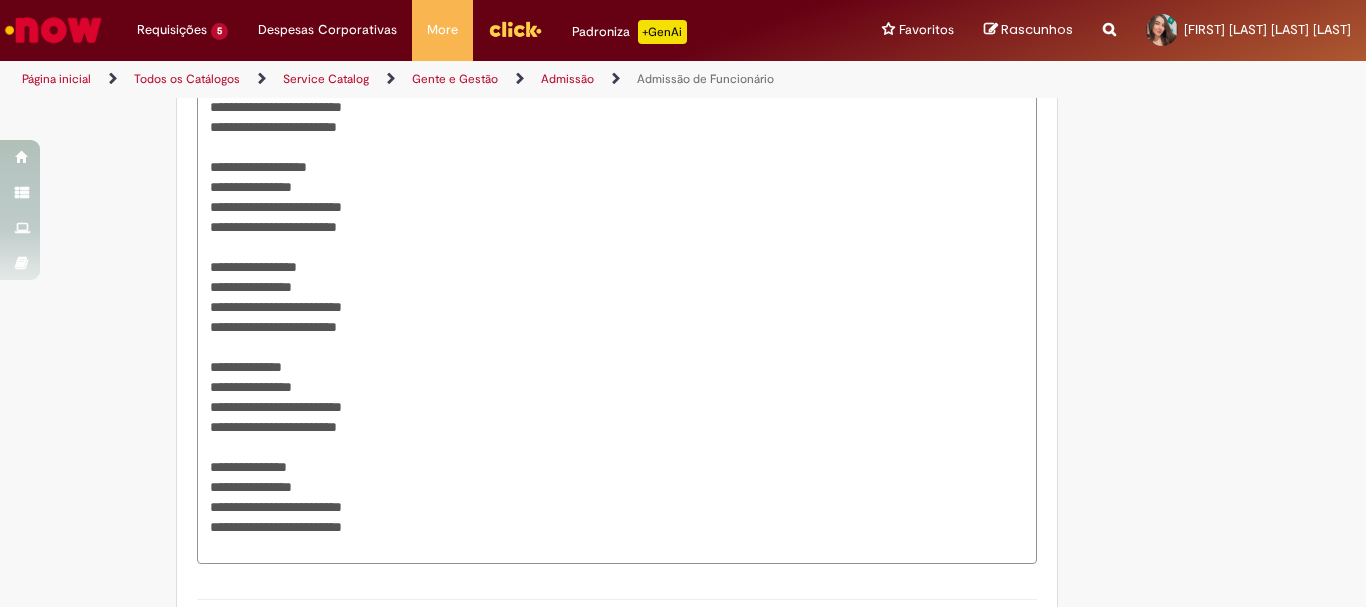 scroll, scrollTop: 1380, scrollLeft: 0, axis: vertical 